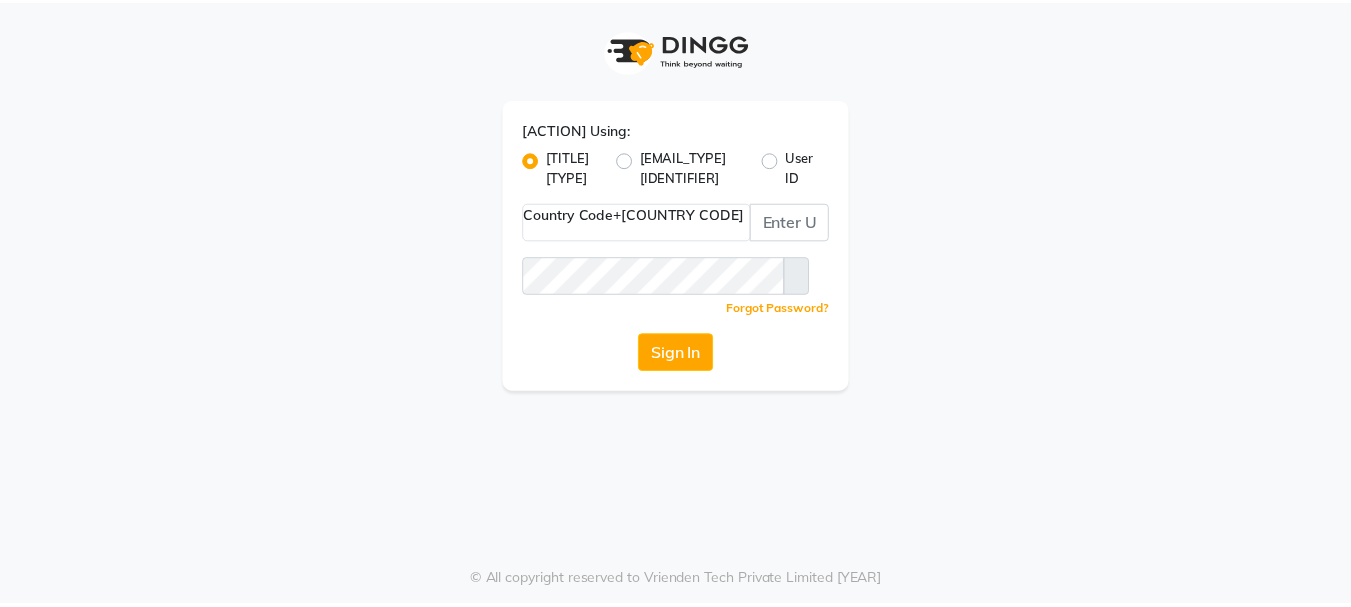 scroll, scrollTop: 0, scrollLeft: 0, axis: both 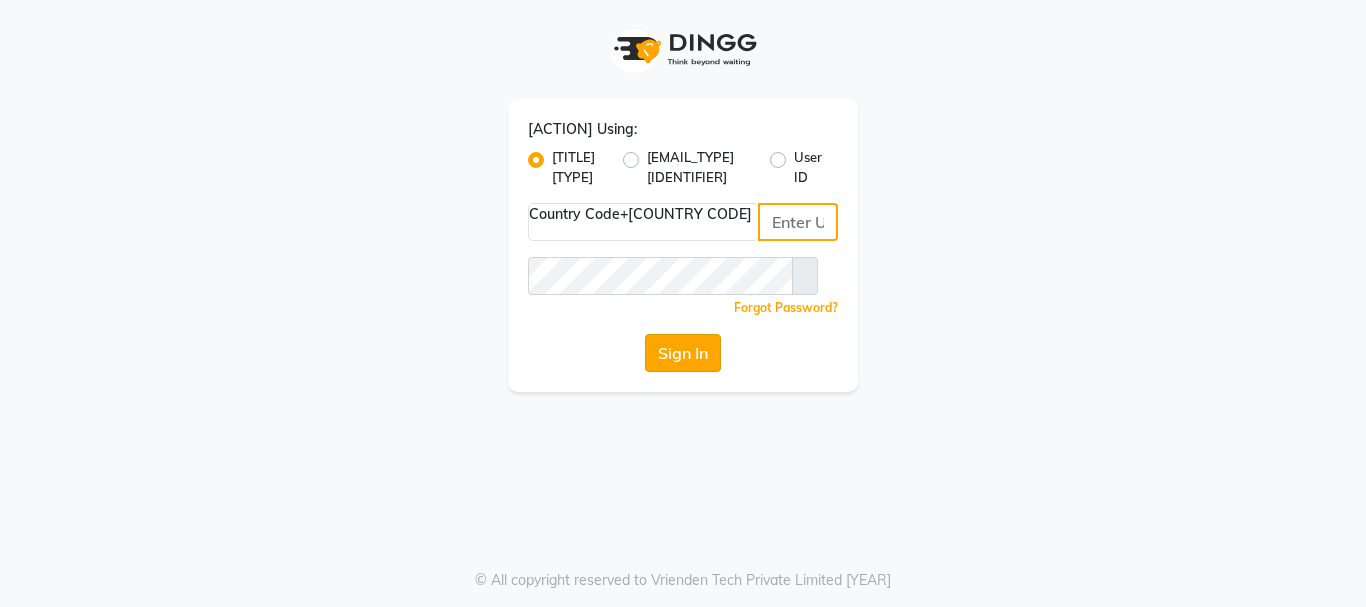 type on "[PHONE]" 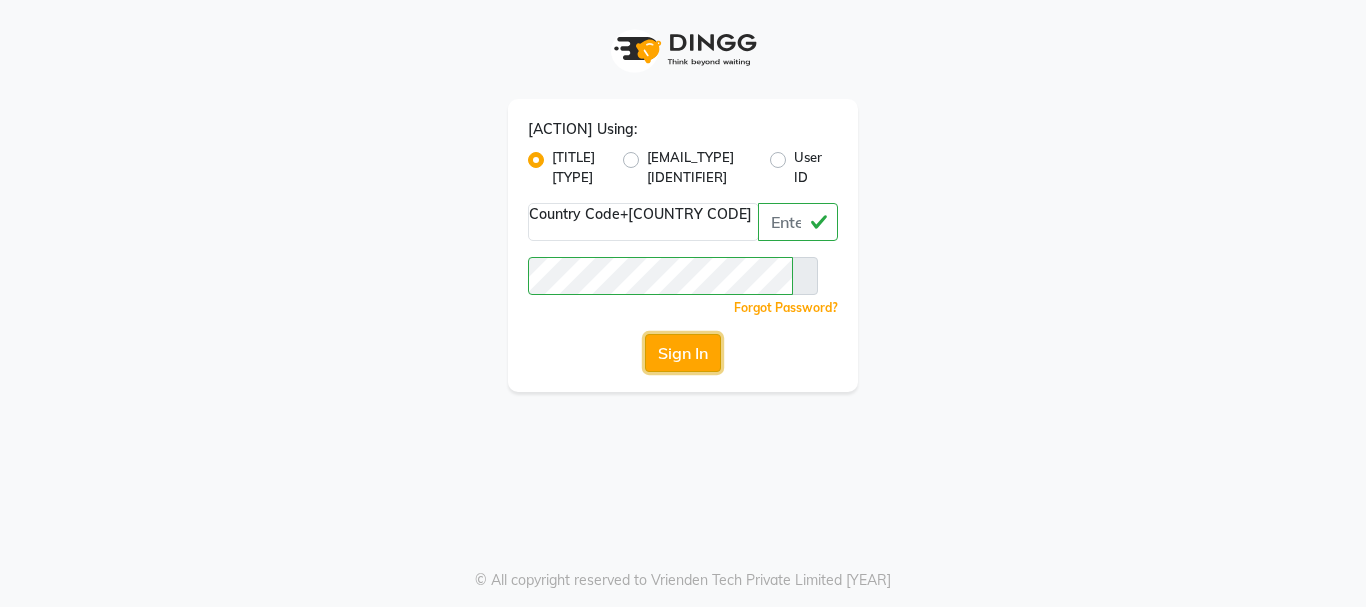 click on "Sign In" at bounding box center [683, 353] 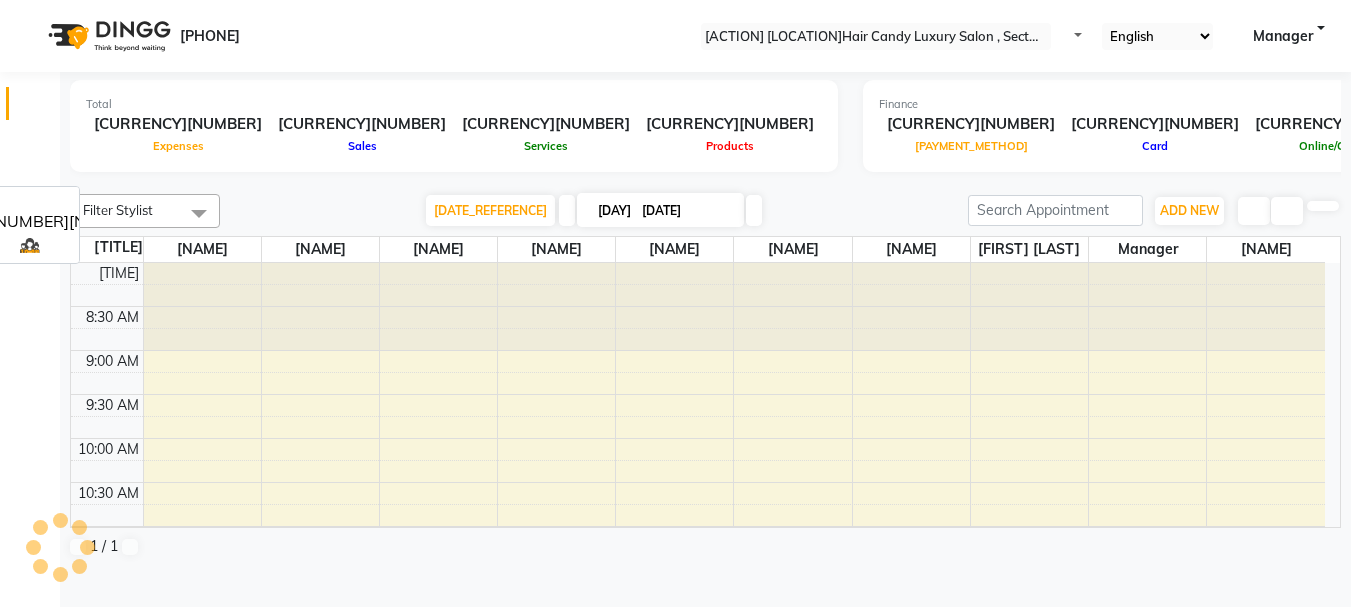 scroll, scrollTop: 0, scrollLeft: 0, axis: both 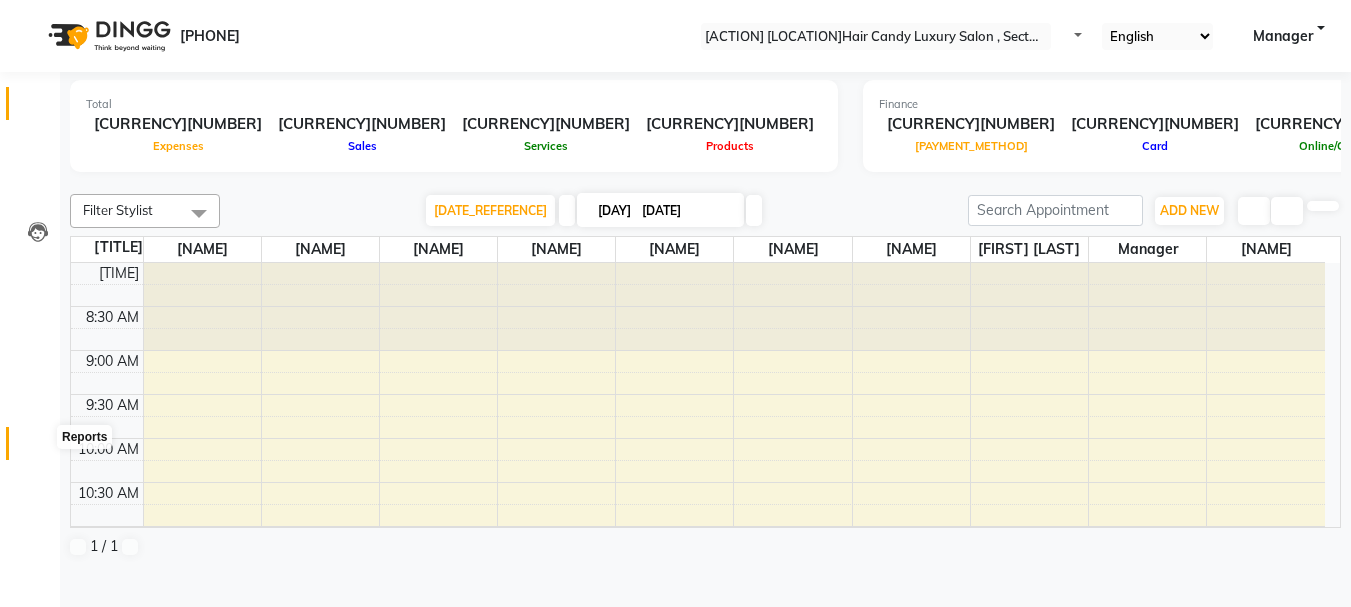 click at bounding box center [37, 448] 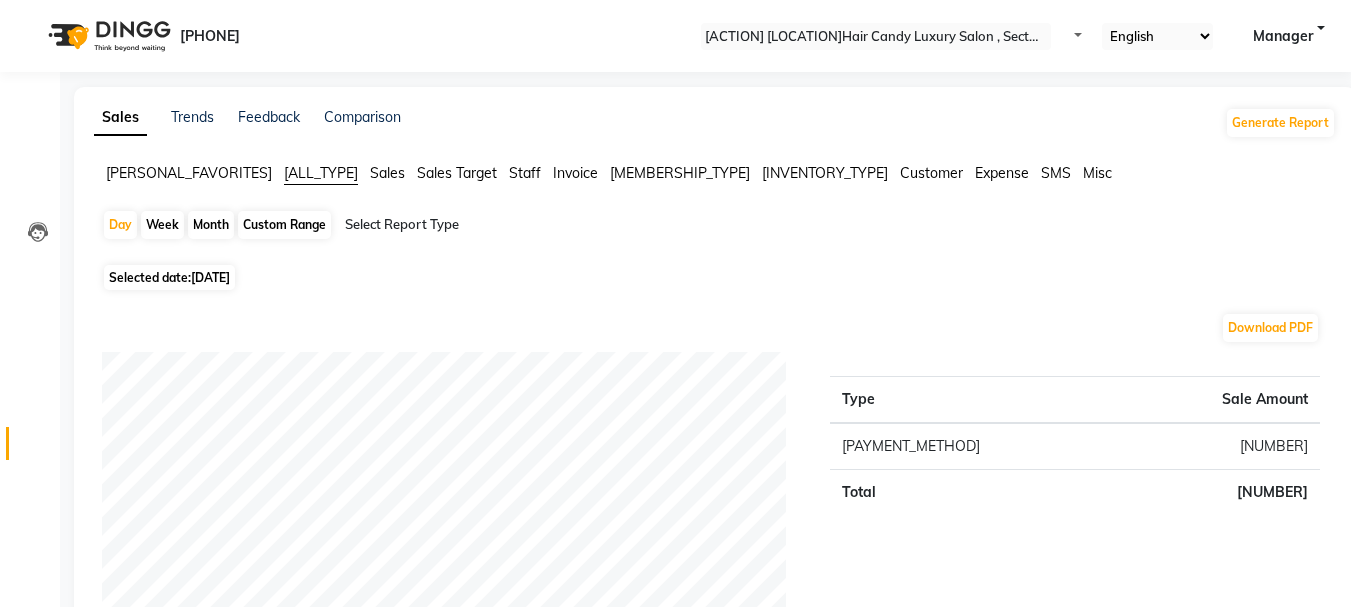 click on "Staff" at bounding box center [189, 173] 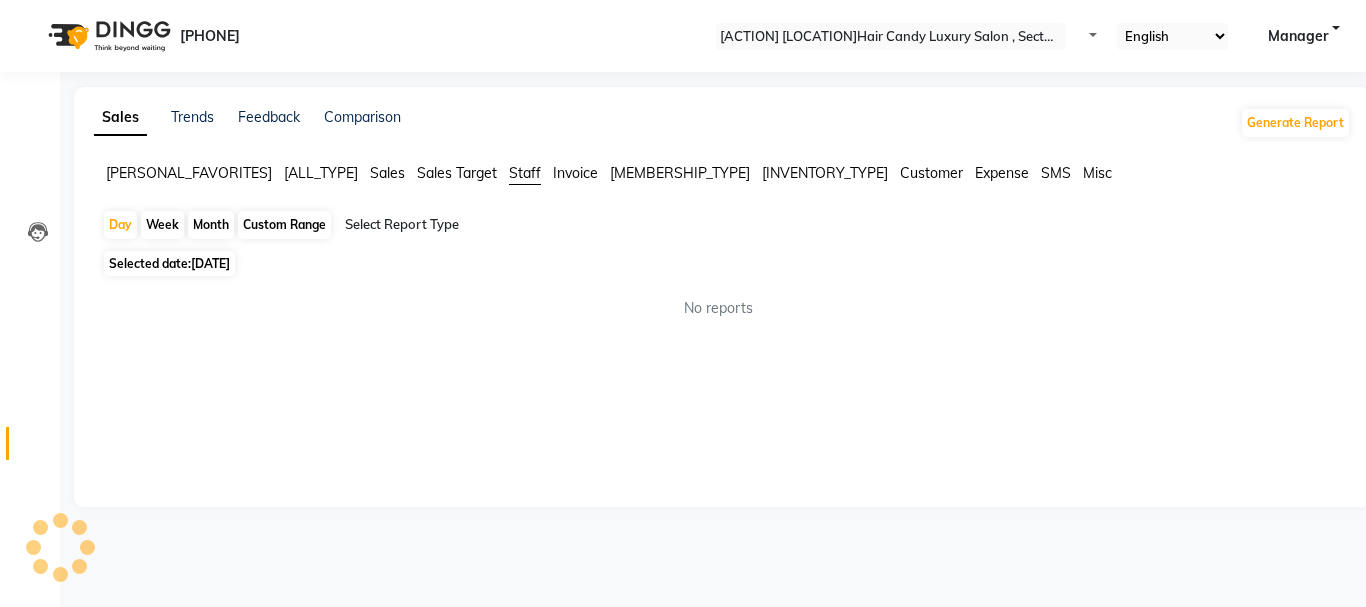 click at bounding box center (516, 225) 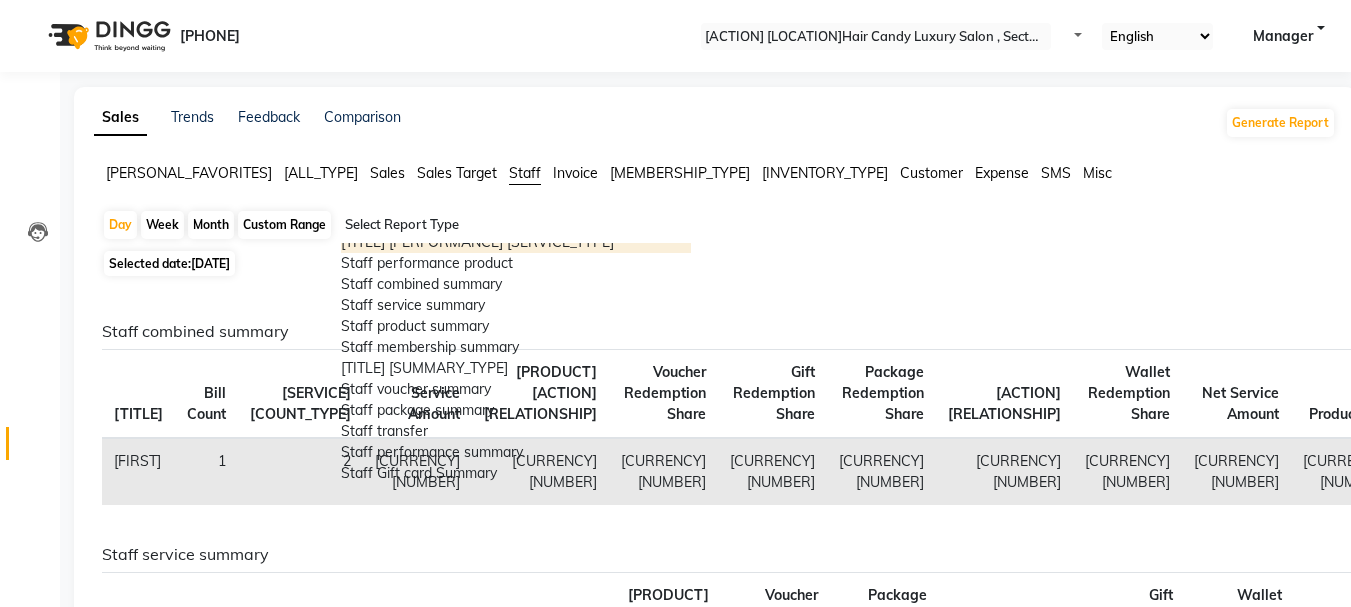 scroll, scrollTop: 300, scrollLeft: 0, axis: vertical 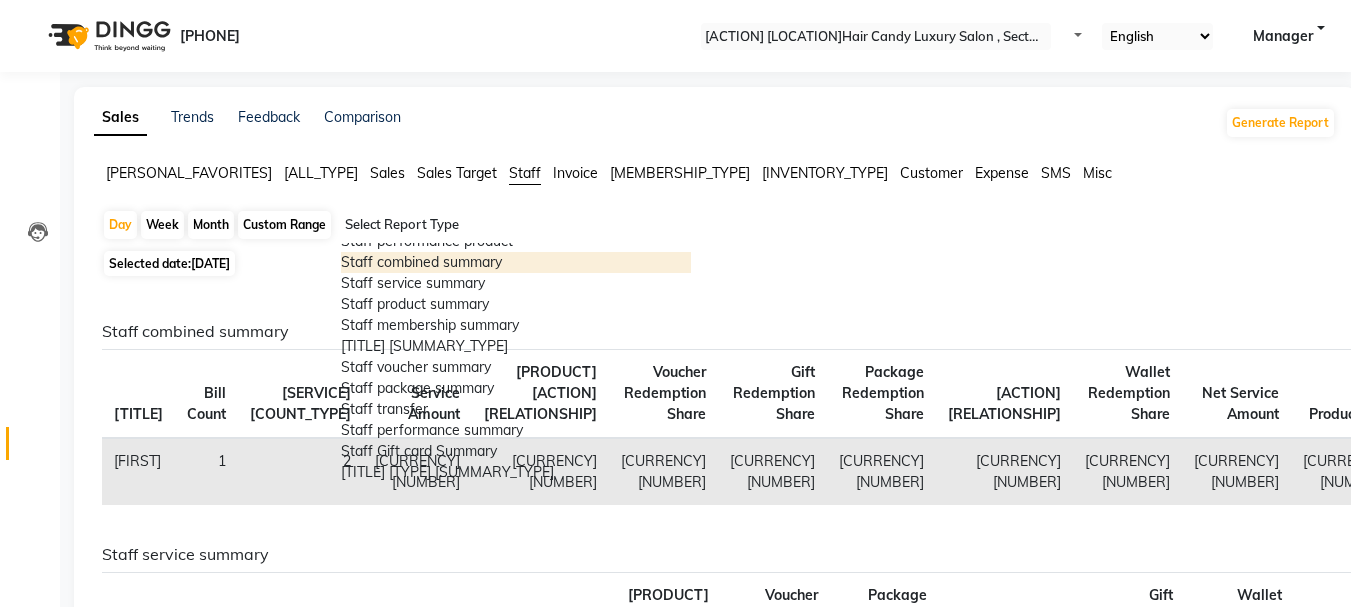 click on "Staff combined summary" at bounding box center [516, 262] 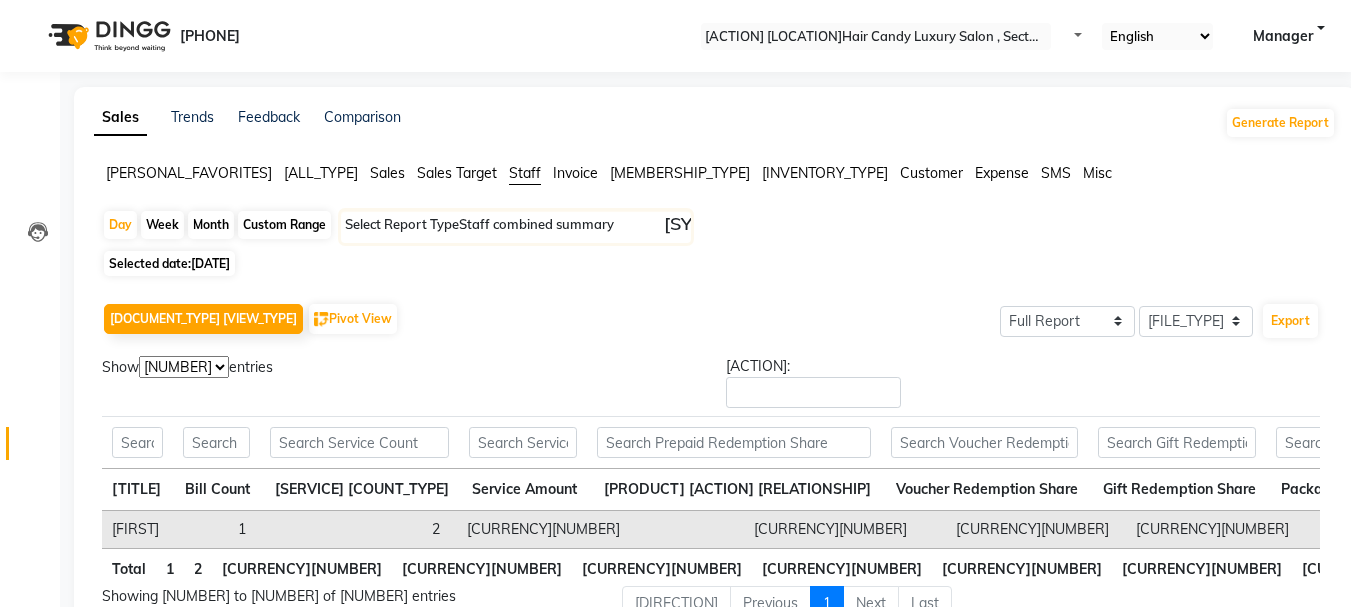click on "Custom Range" at bounding box center (284, 225) 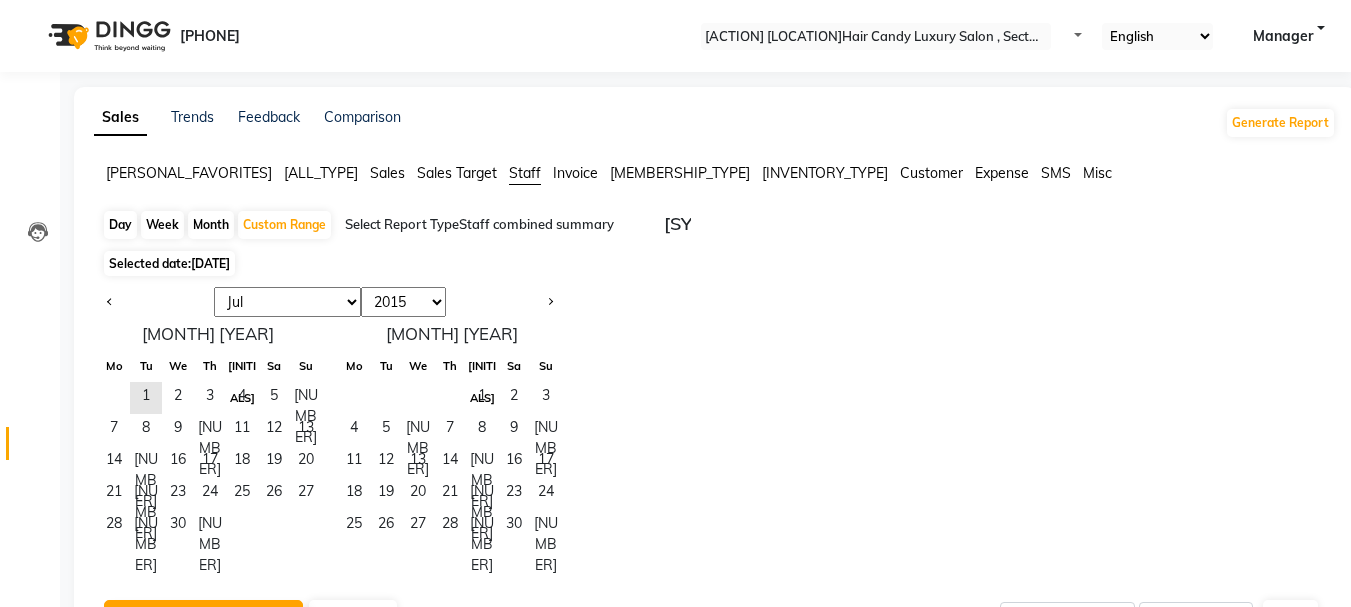 click on "[MONTH] [MONTH_ABBR] [MONTH_ABBR] [MONTH_ABBR] [MONTH_ABBR] [MONTH_ABBR] [MONTH_ABBR] [MONTH_ABBR] [MONTH_ABBR] [MONTH_ABBR] [MONTH_ABBR] [MONTH_ABBR]" at bounding box center (287, 302) 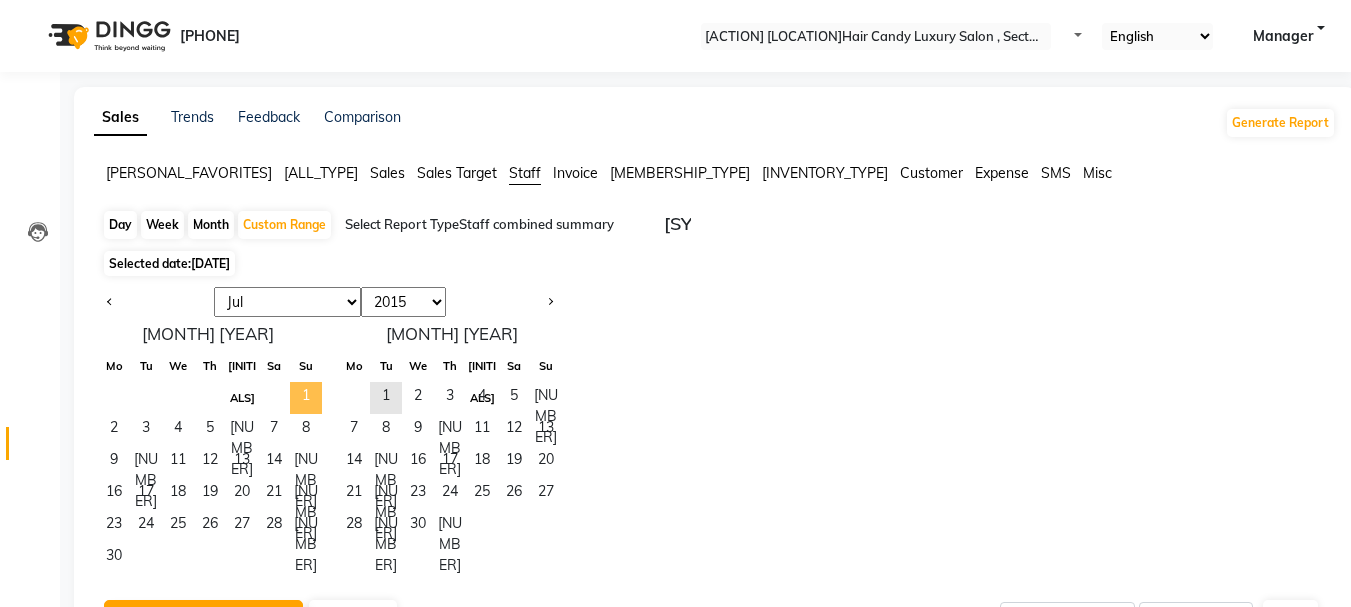click on "1" at bounding box center (306, 398) 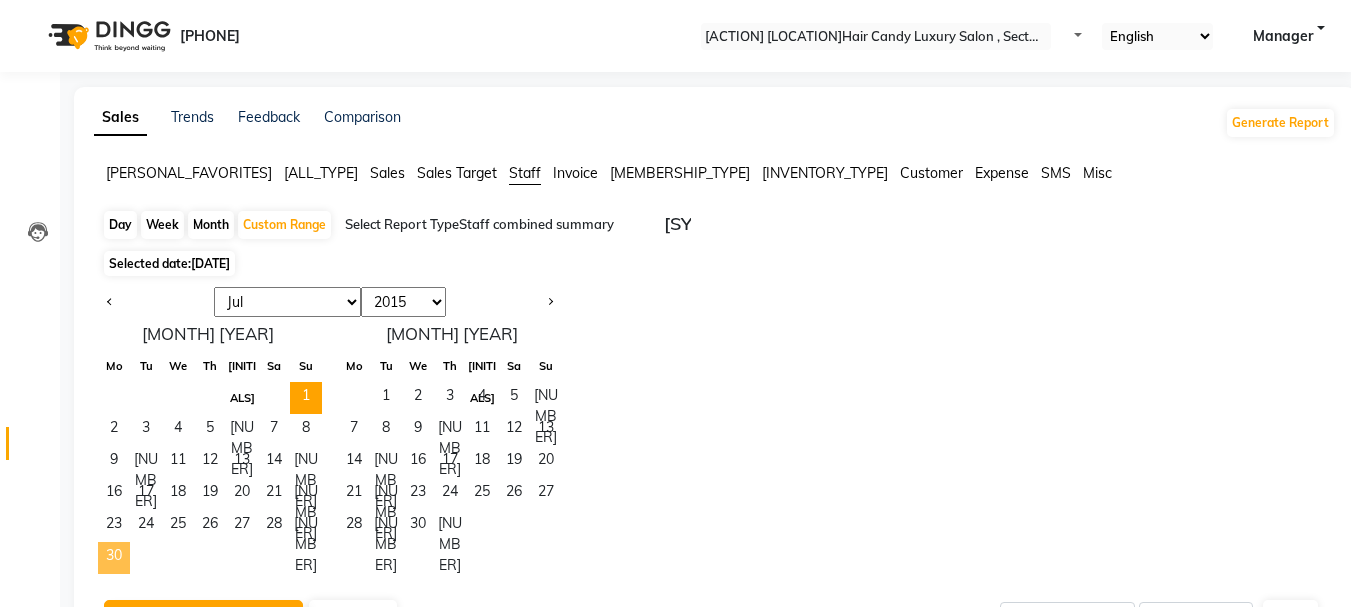 click on "30" at bounding box center (114, 558) 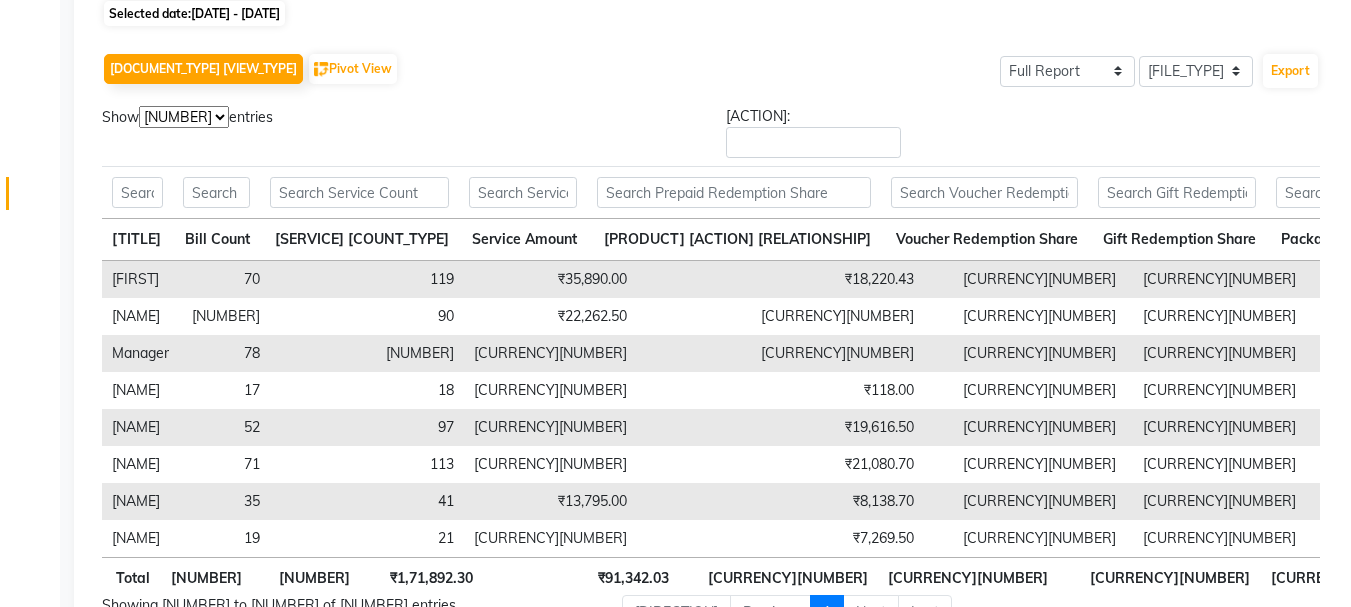 scroll, scrollTop: 300, scrollLeft: 0, axis: vertical 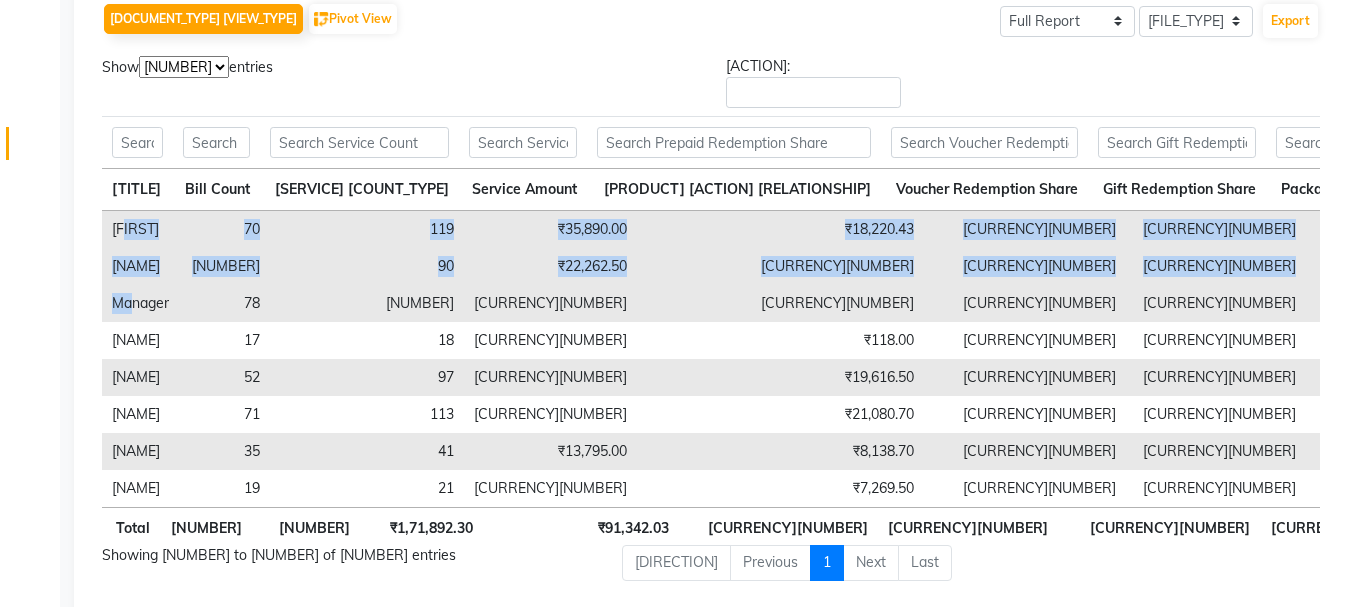 drag, startPoint x: 141, startPoint y: 197, endPoint x: 144, endPoint y: 256, distance: 59.07622 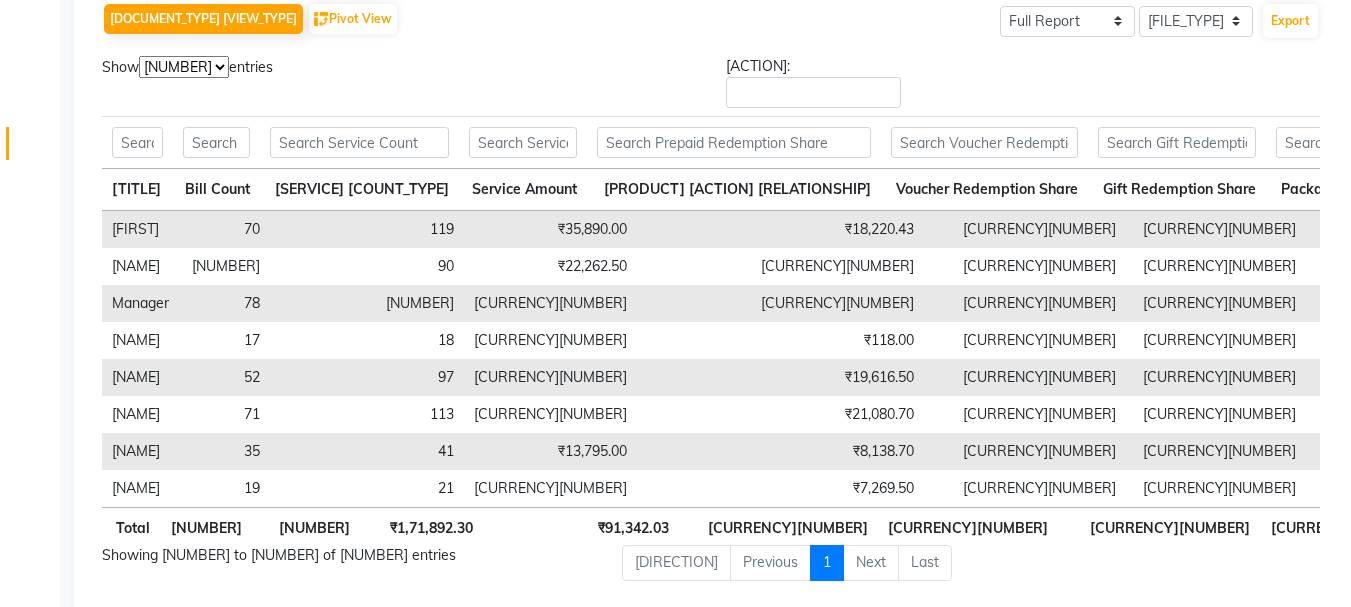drag, startPoint x: 191, startPoint y: 247, endPoint x: 179, endPoint y: 233, distance: 18.439089 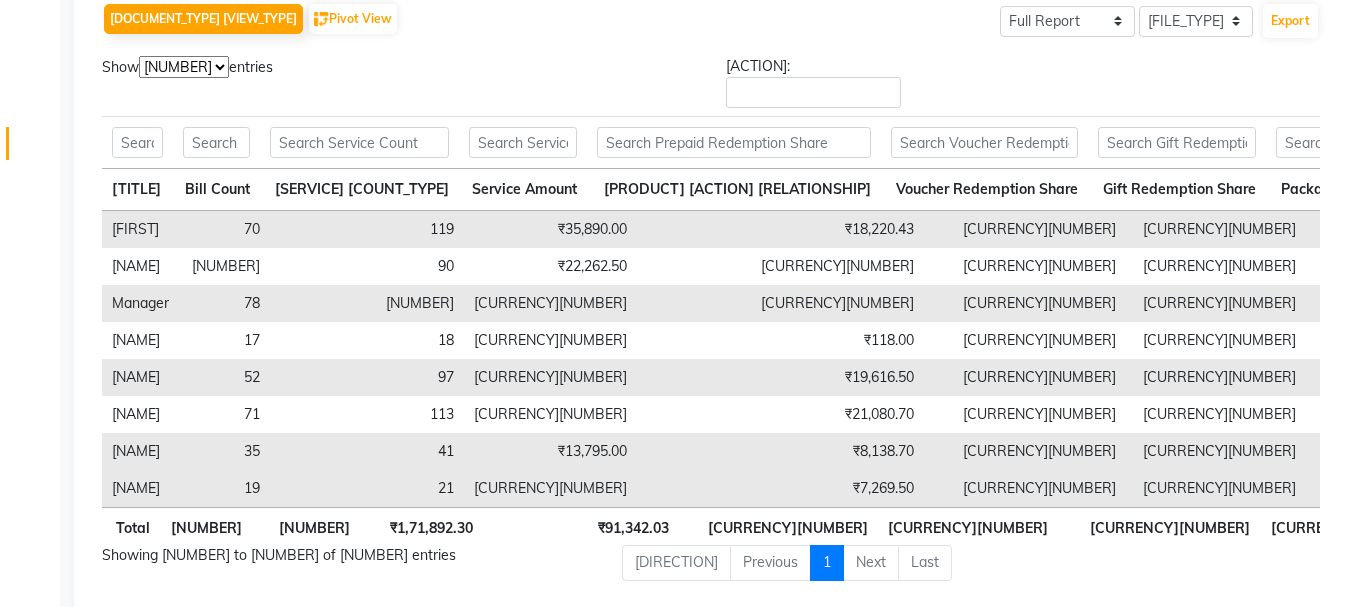 drag, startPoint x: 124, startPoint y: 209, endPoint x: 167, endPoint y: 459, distance: 253.67105 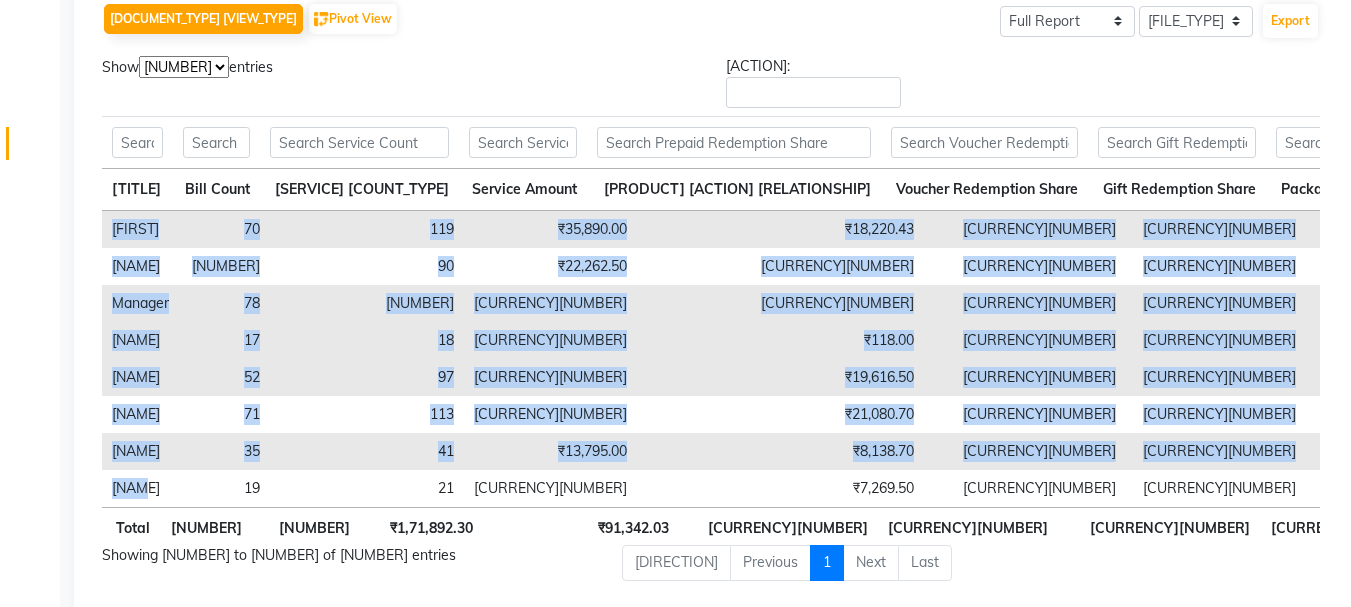 click on "17" at bounding box center [224, 266] 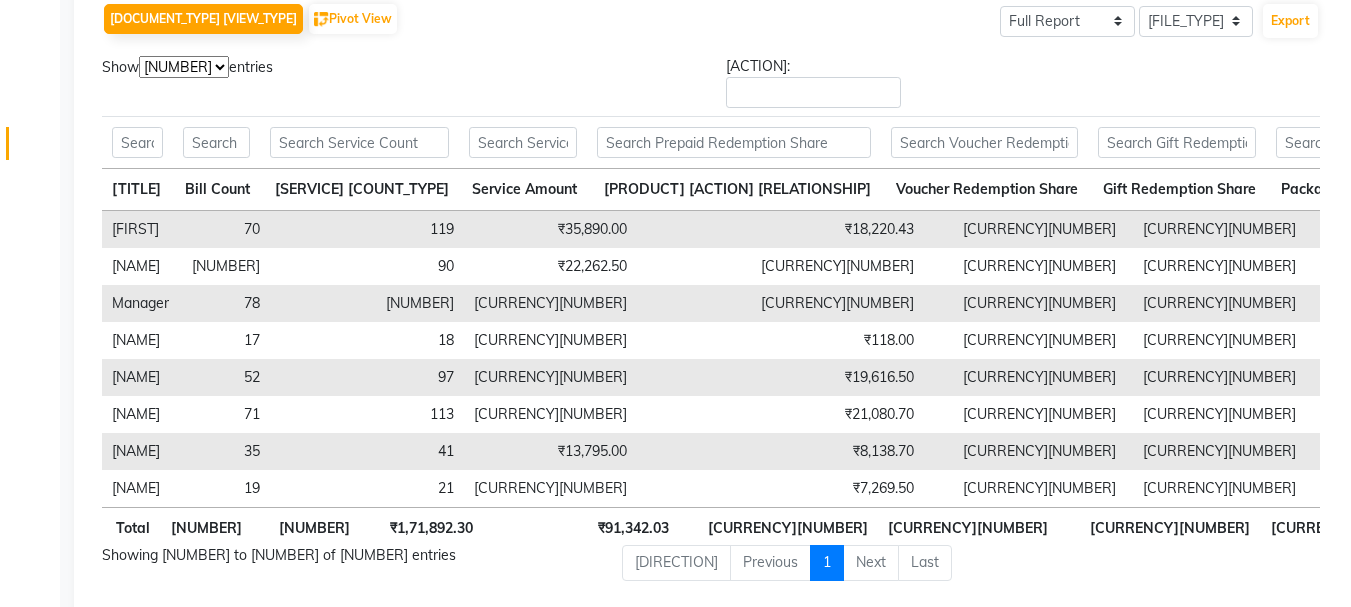 scroll, scrollTop: 0, scrollLeft: 44, axis: horizontal 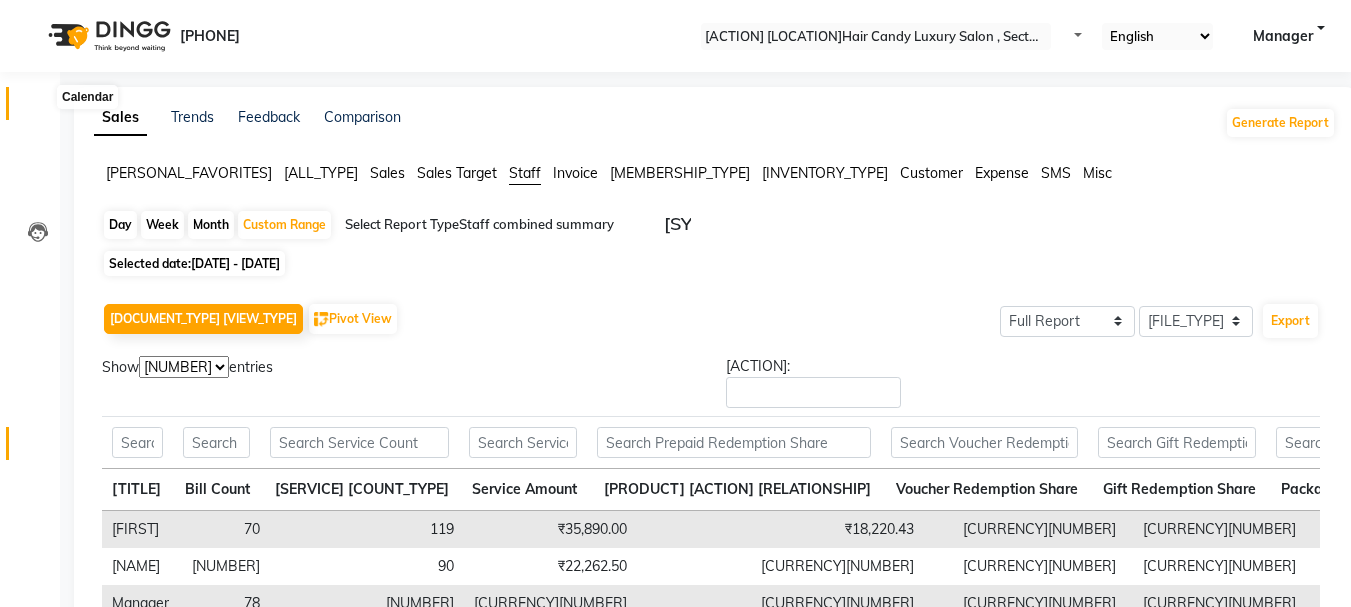 click at bounding box center (38, 108) 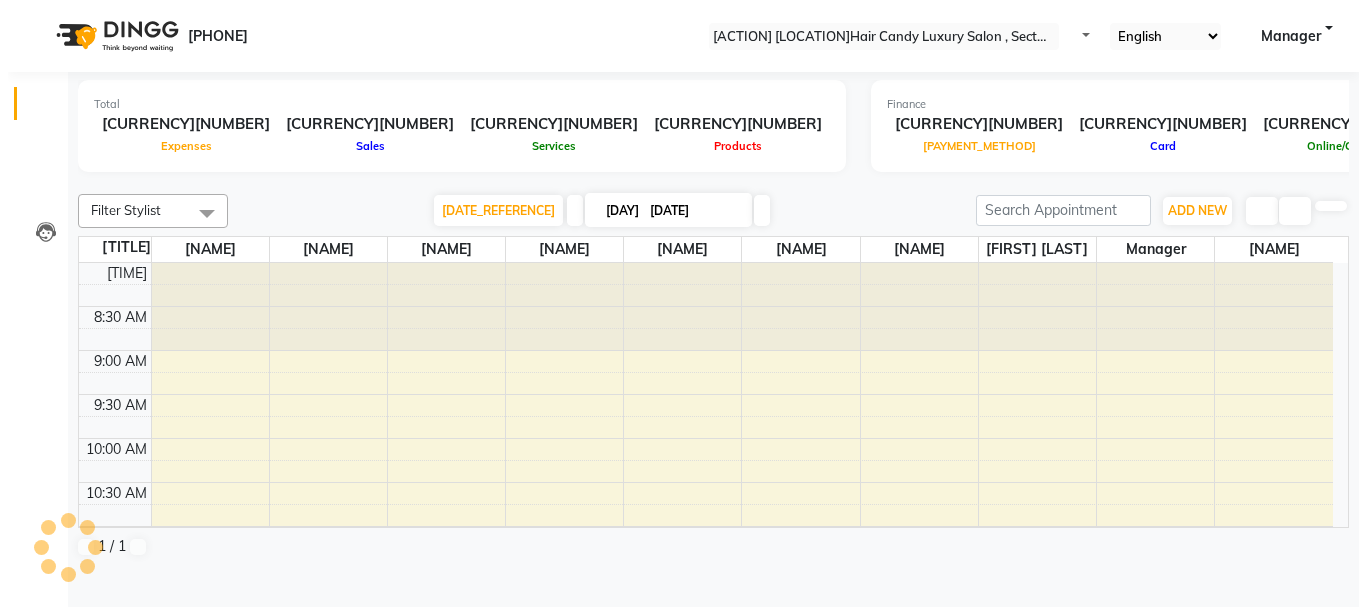 scroll, scrollTop: 0, scrollLeft: 0, axis: both 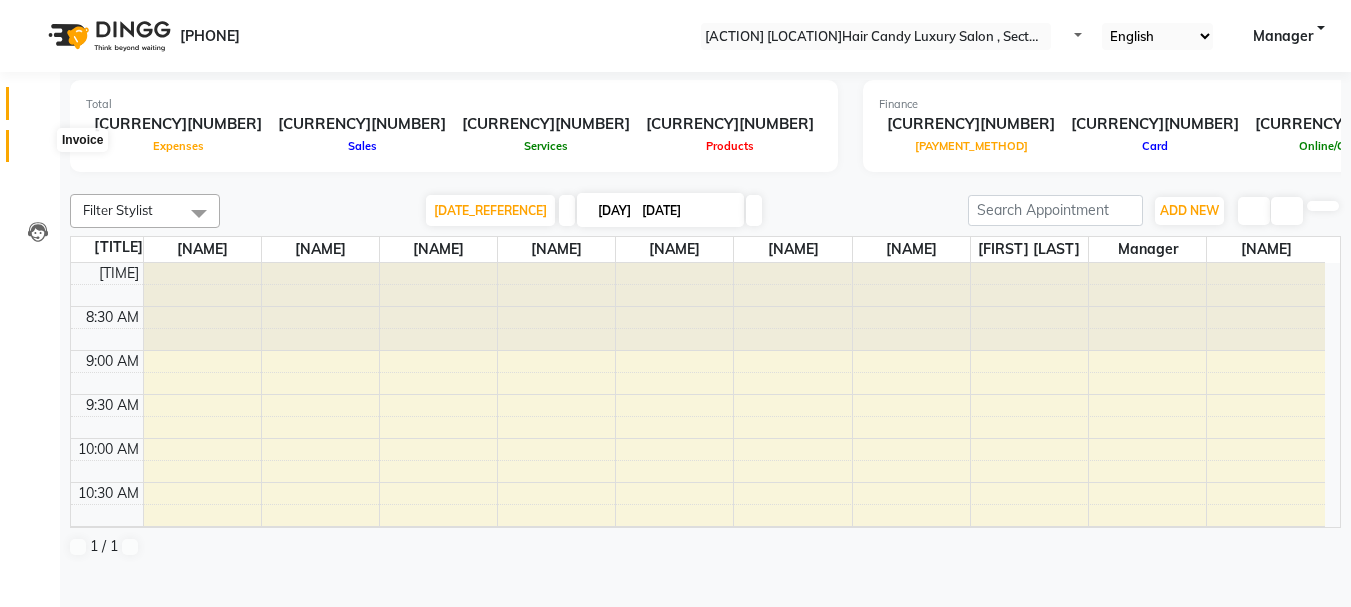 click at bounding box center [38, 151] 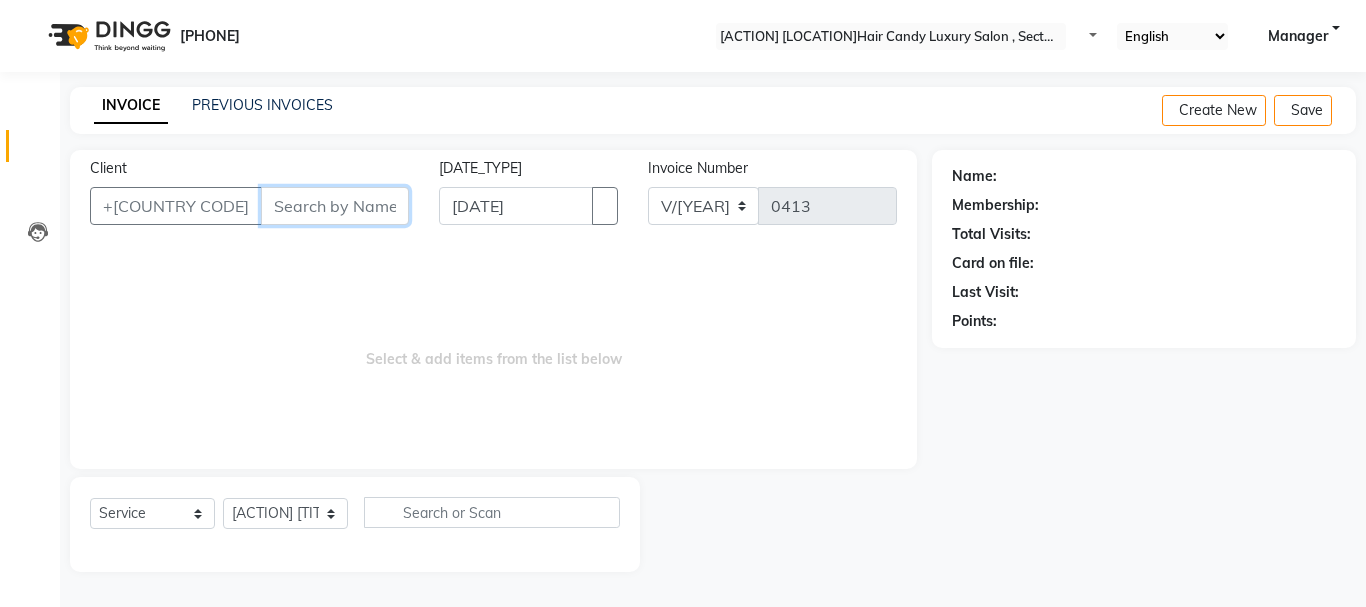 click on "Client" at bounding box center (335, 206) 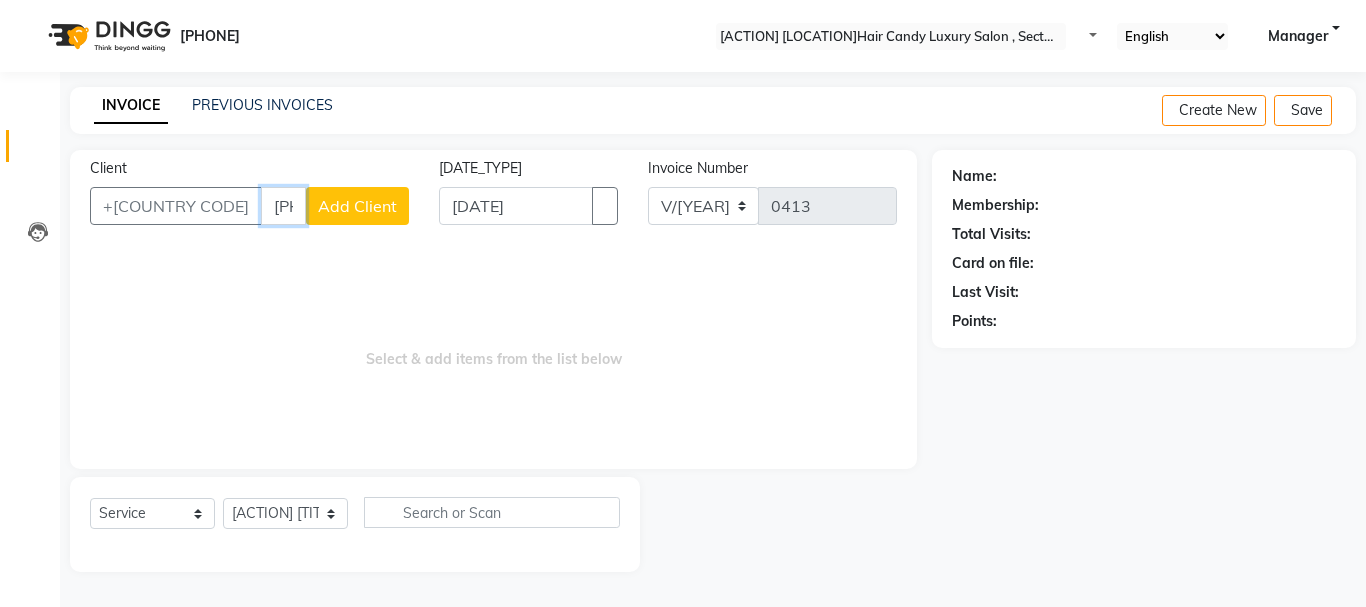type on "[PHONE]" 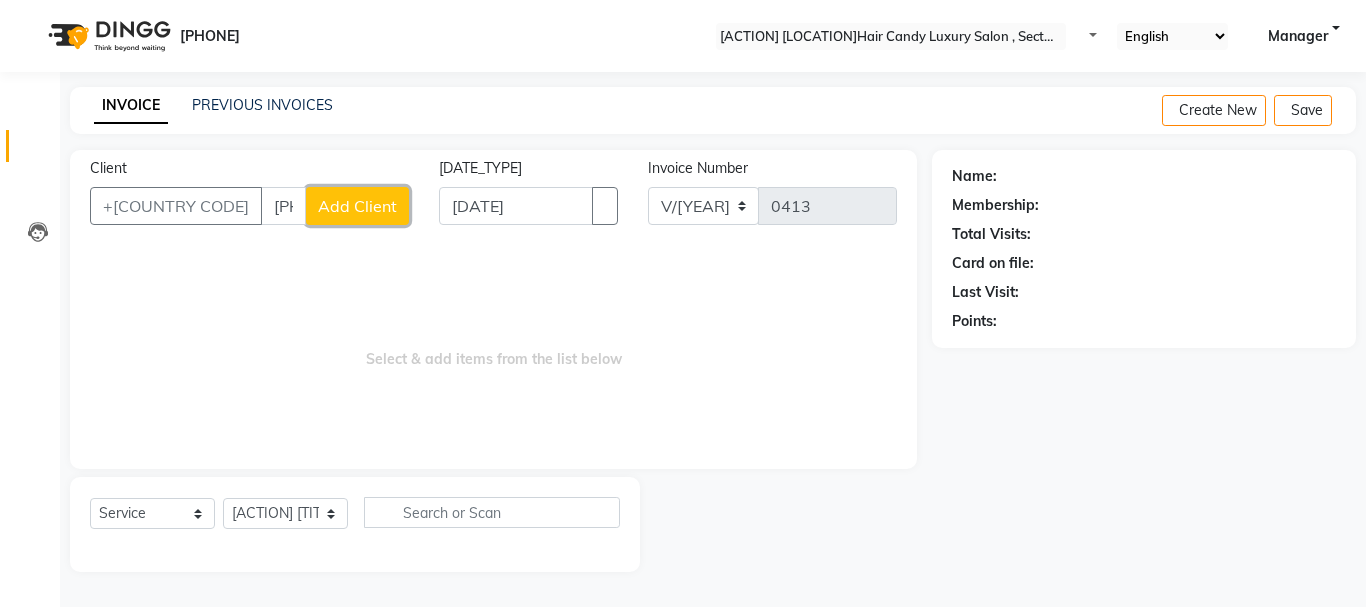click on "Add Client" at bounding box center [357, 206] 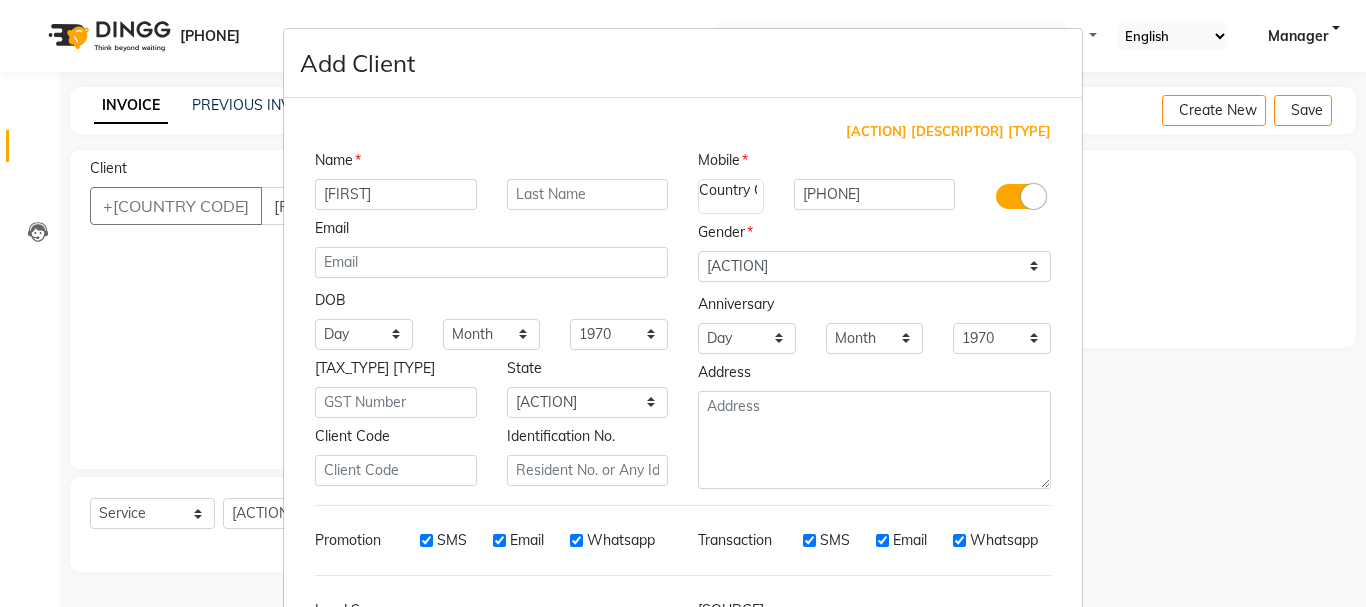 type on "[FIRST]" 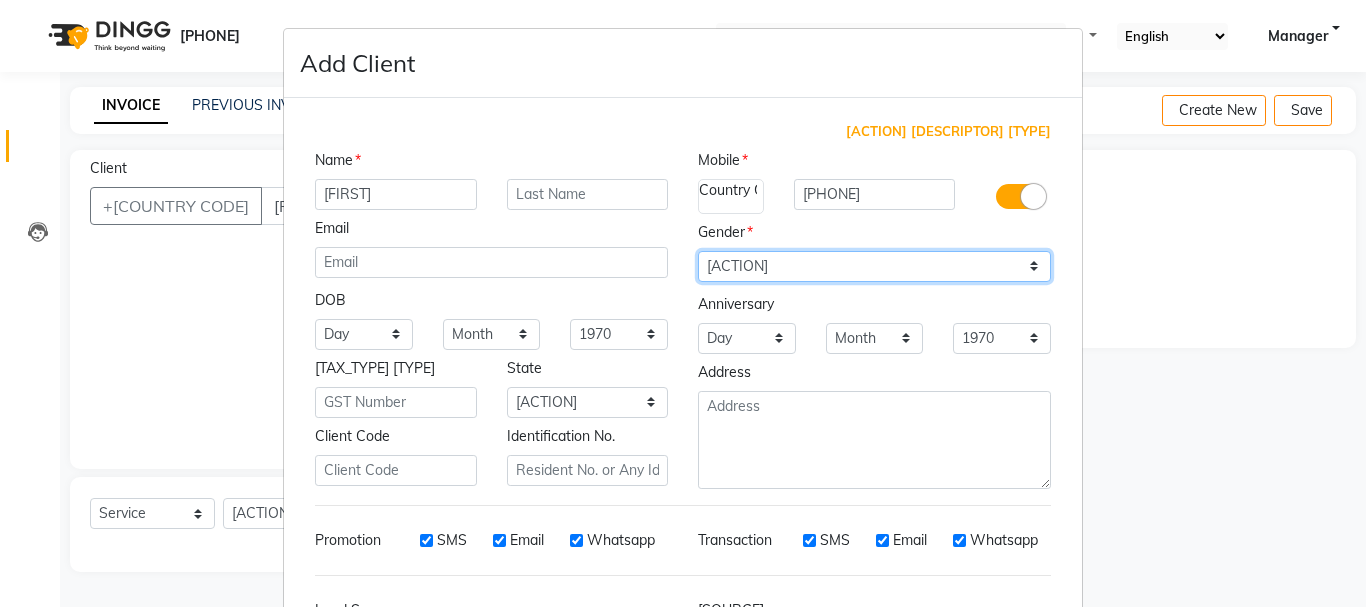 drag, startPoint x: 746, startPoint y: 245, endPoint x: 746, endPoint y: 265, distance: 20 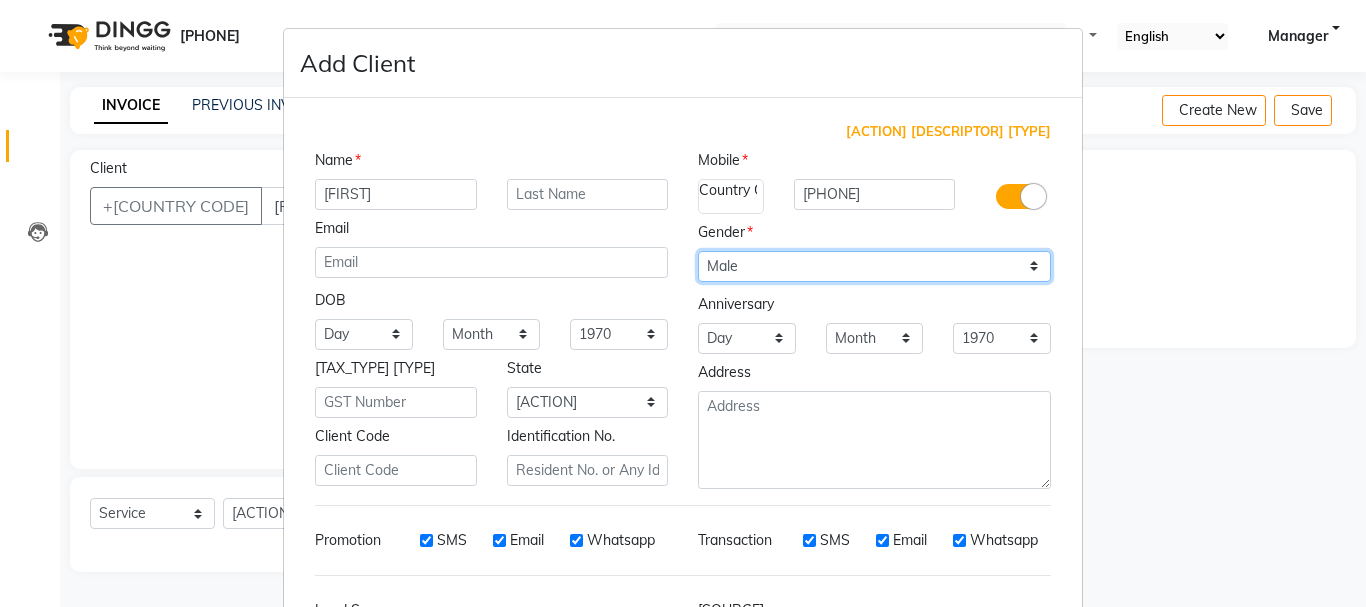 click on "Select Male Female Other Prefer Not To Say" at bounding box center (874, 266) 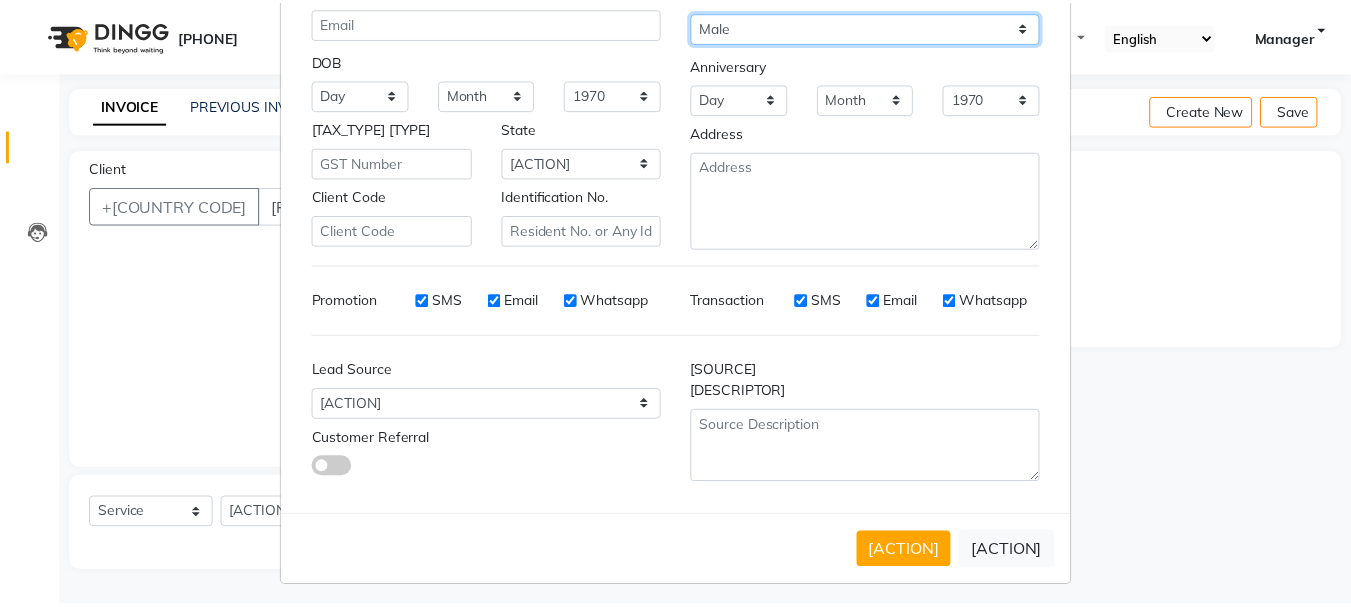 scroll, scrollTop: 242, scrollLeft: 0, axis: vertical 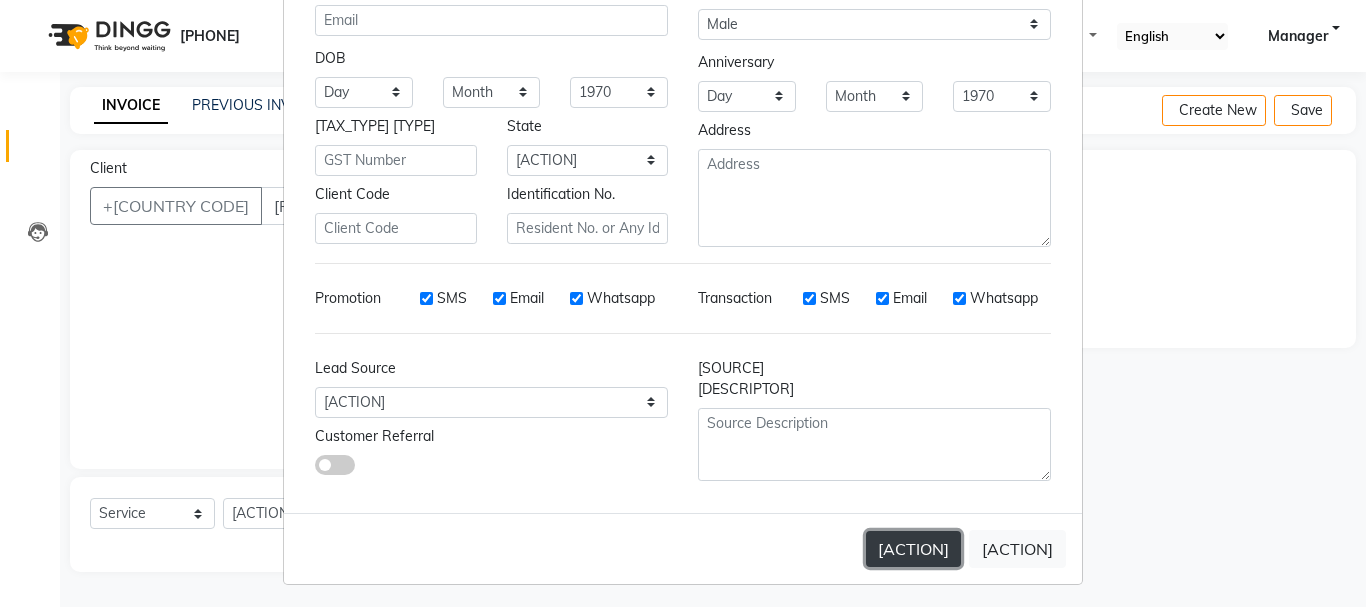 click on "[ACTION]" at bounding box center (913, 549) 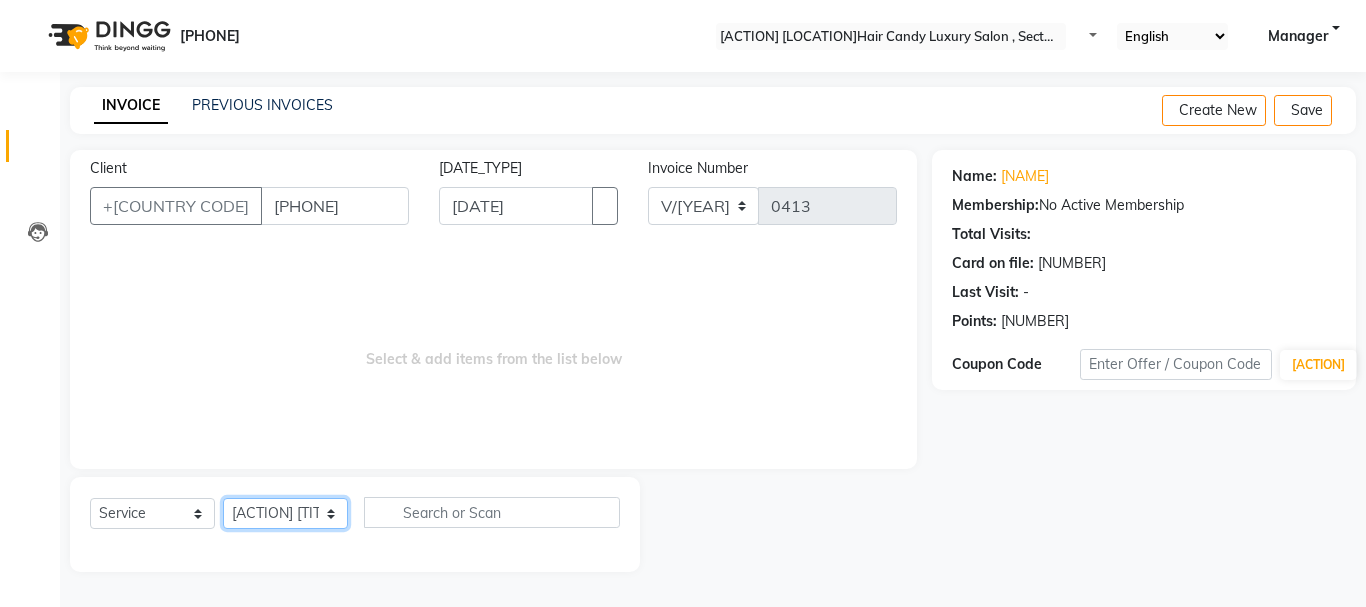 drag, startPoint x: 248, startPoint y: 511, endPoint x: 253, endPoint y: 499, distance: 13 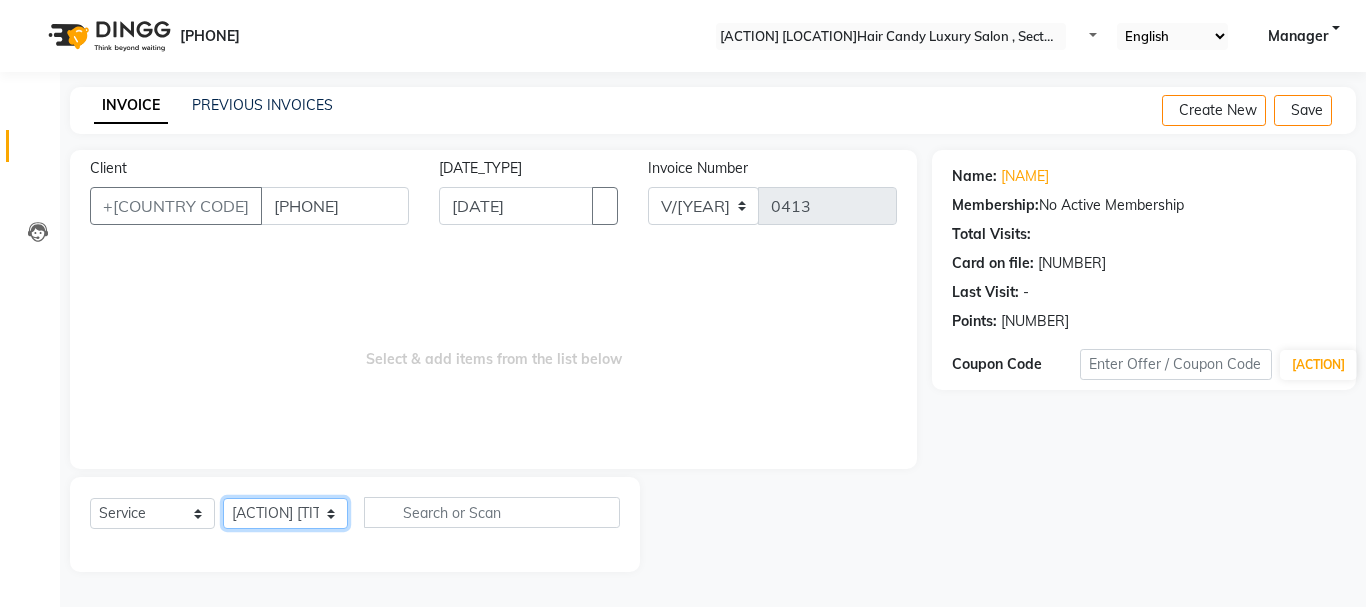 select on "[NUMBER]" 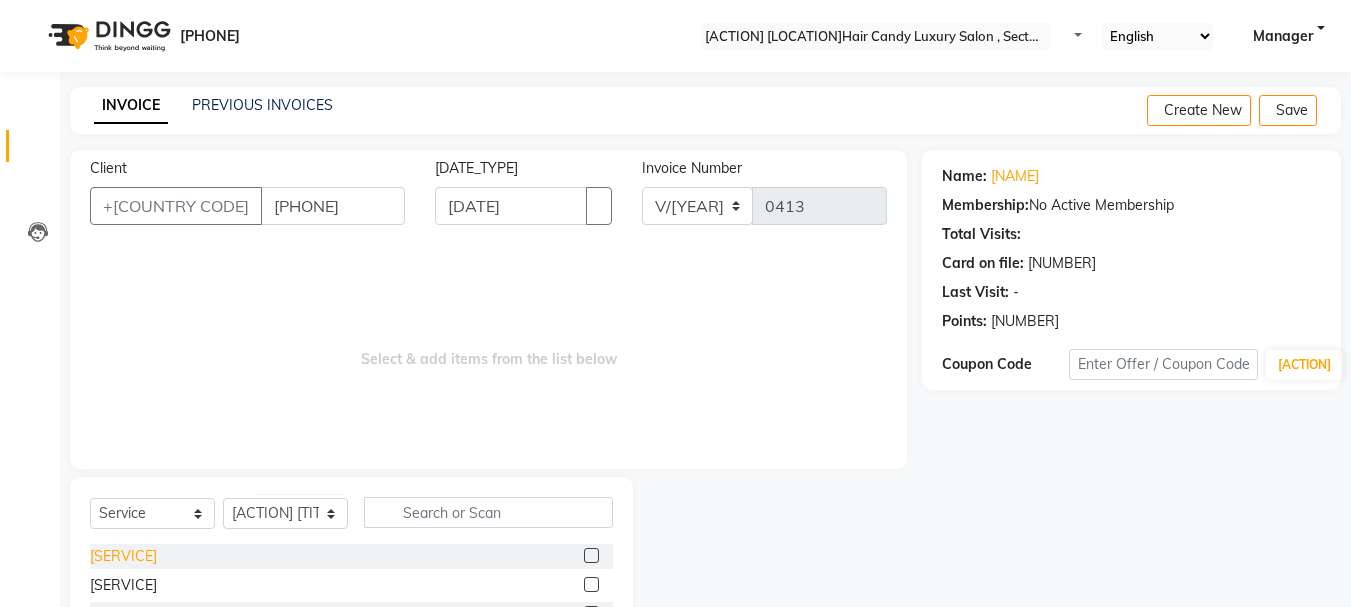 click on "[SERVICE]" at bounding box center (123, 556) 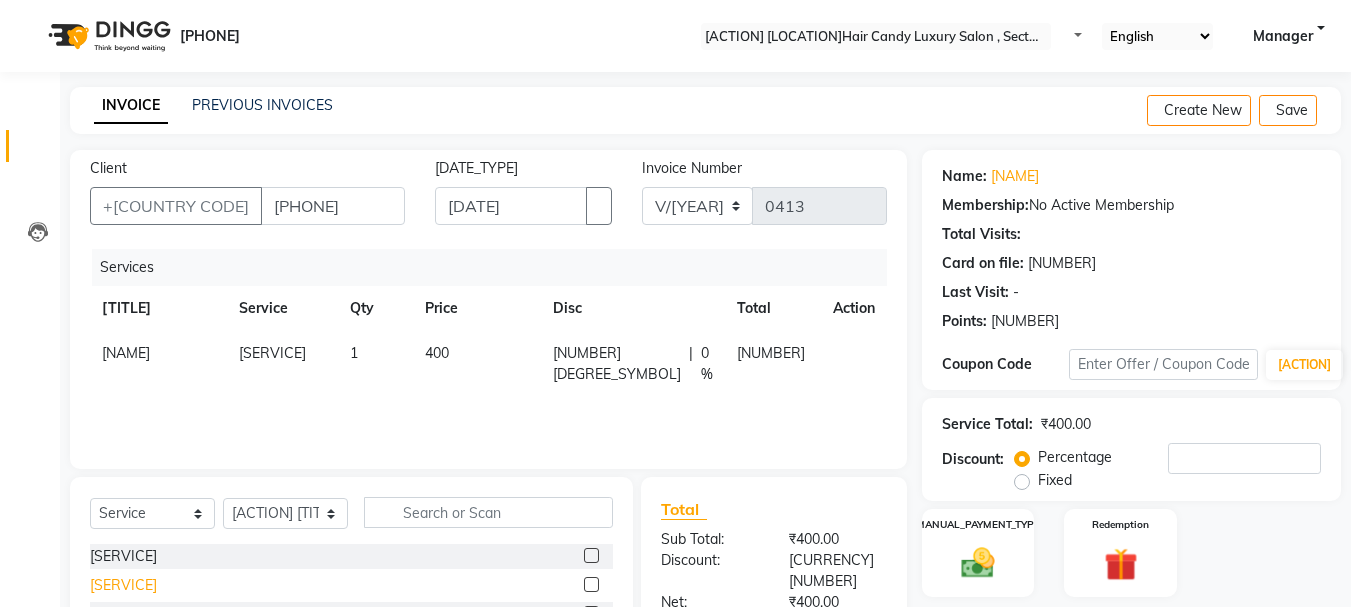click on "[SERVICE]" at bounding box center (123, 556) 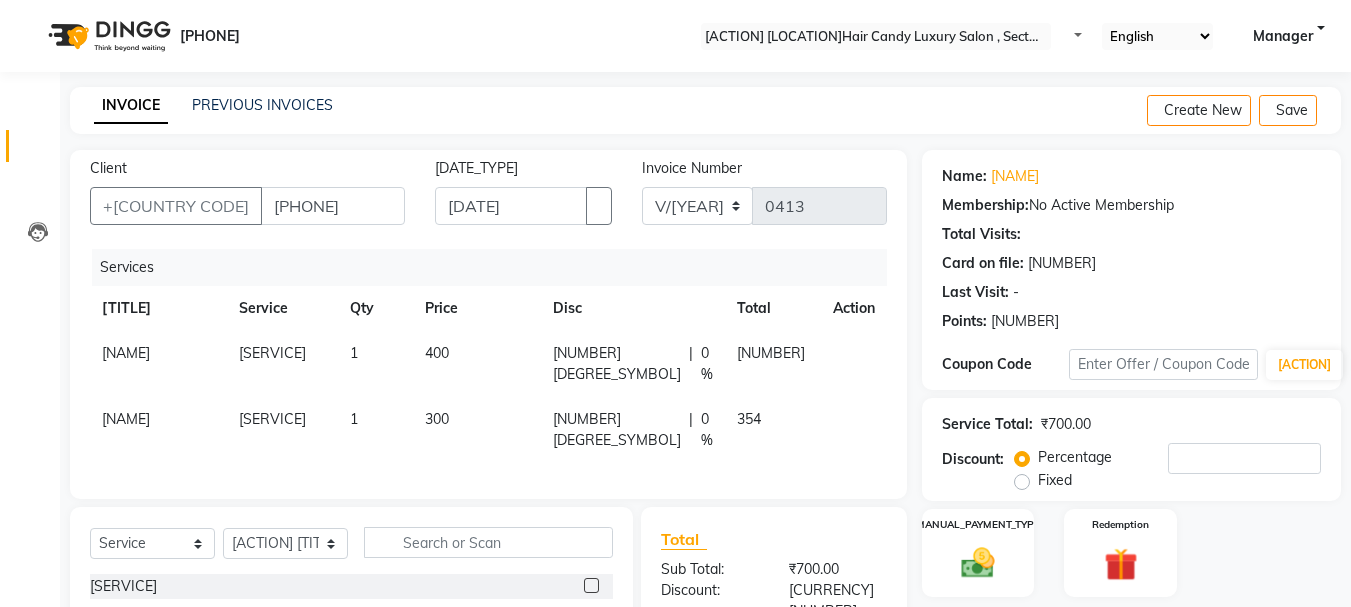 click on "400" at bounding box center [126, 353] 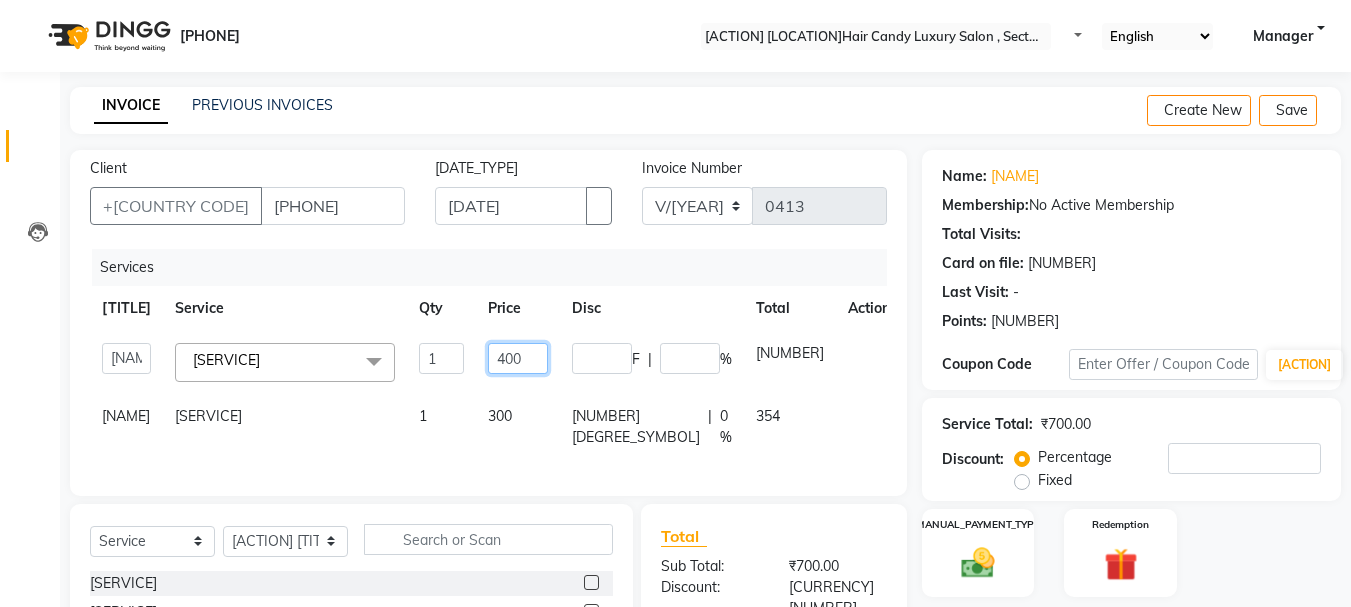 click on "400" at bounding box center [441, 358] 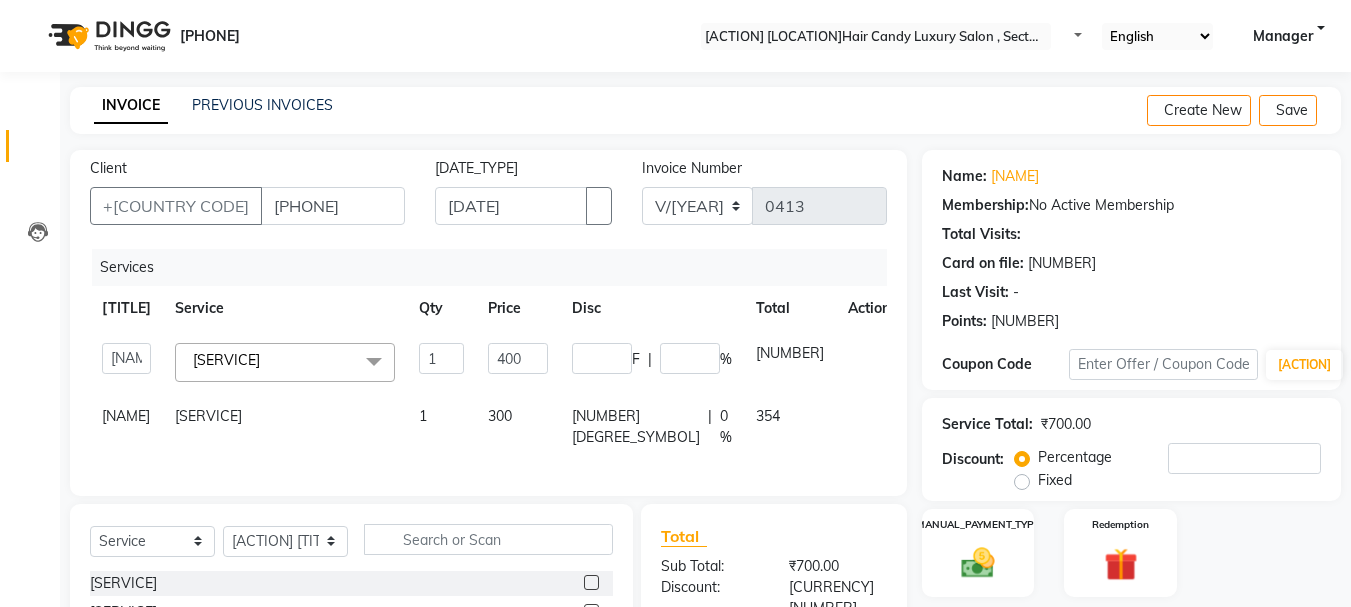 click on "300" at bounding box center (518, 362) 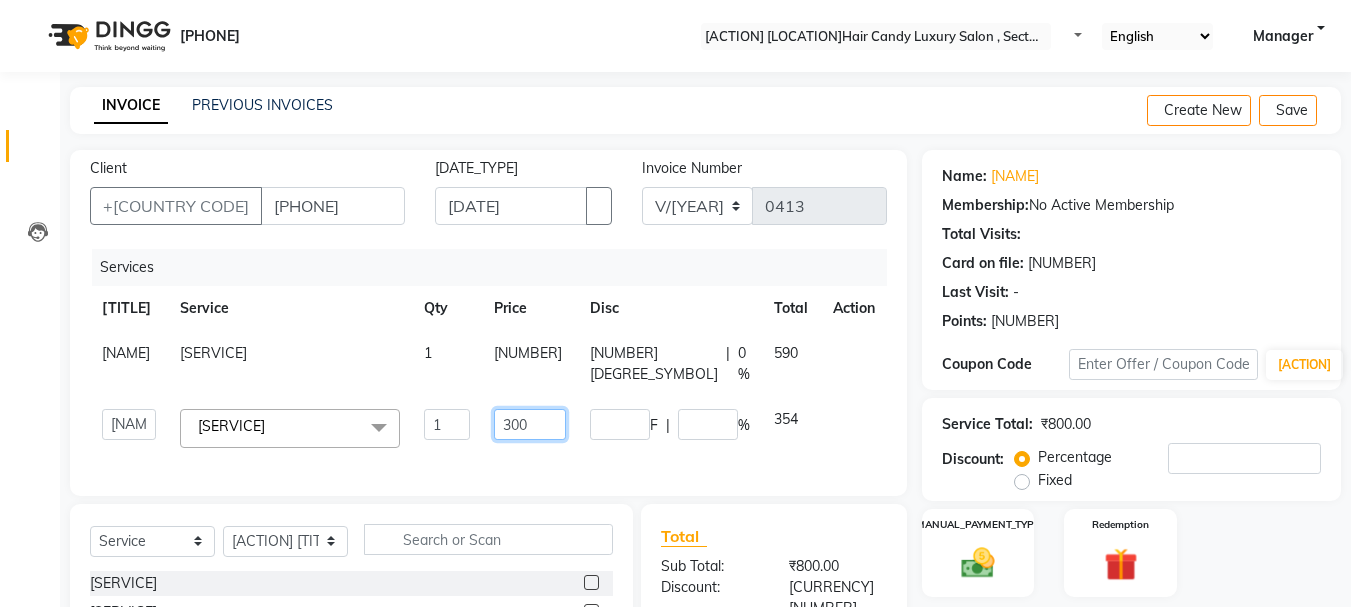 click on "300" at bounding box center [447, 424] 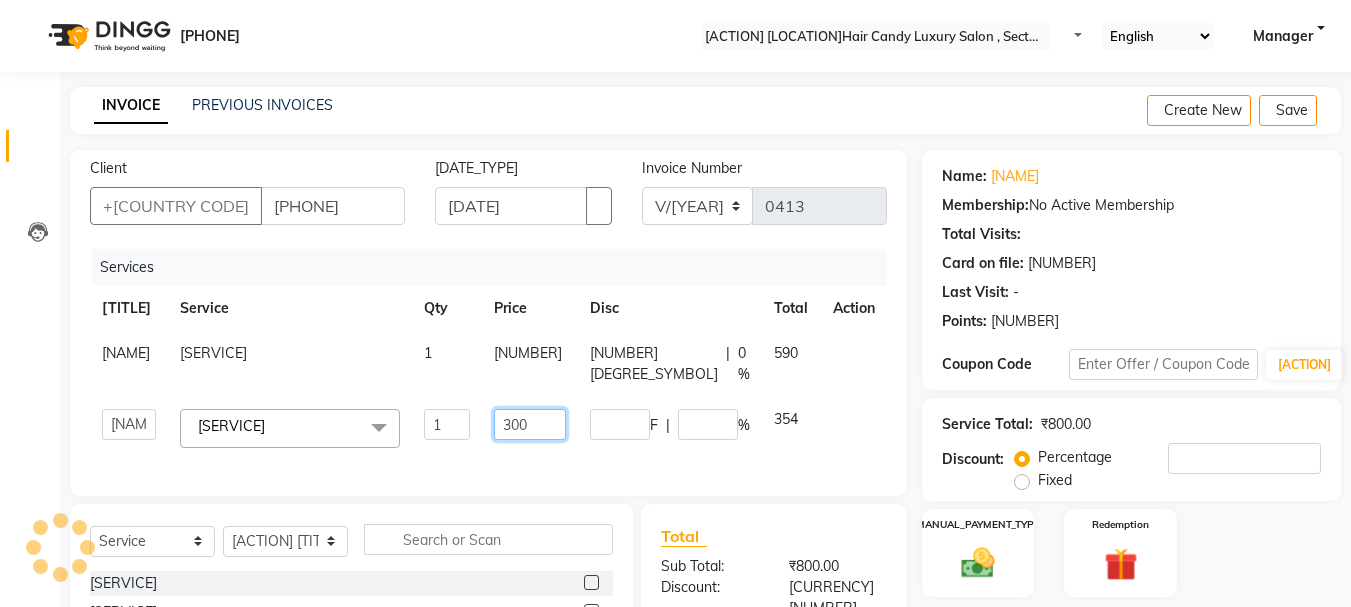 click on "300" at bounding box center [447, 424] 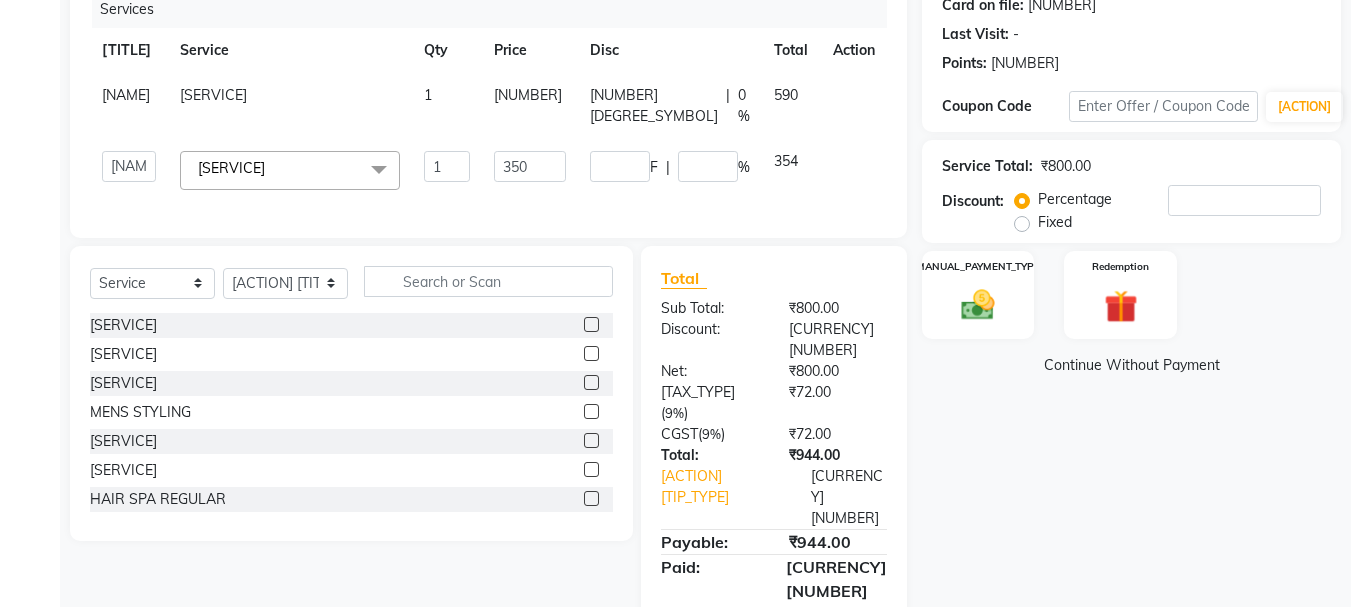 scroll, scrollTop: 239, scrollLeft: 0, axis: vertical 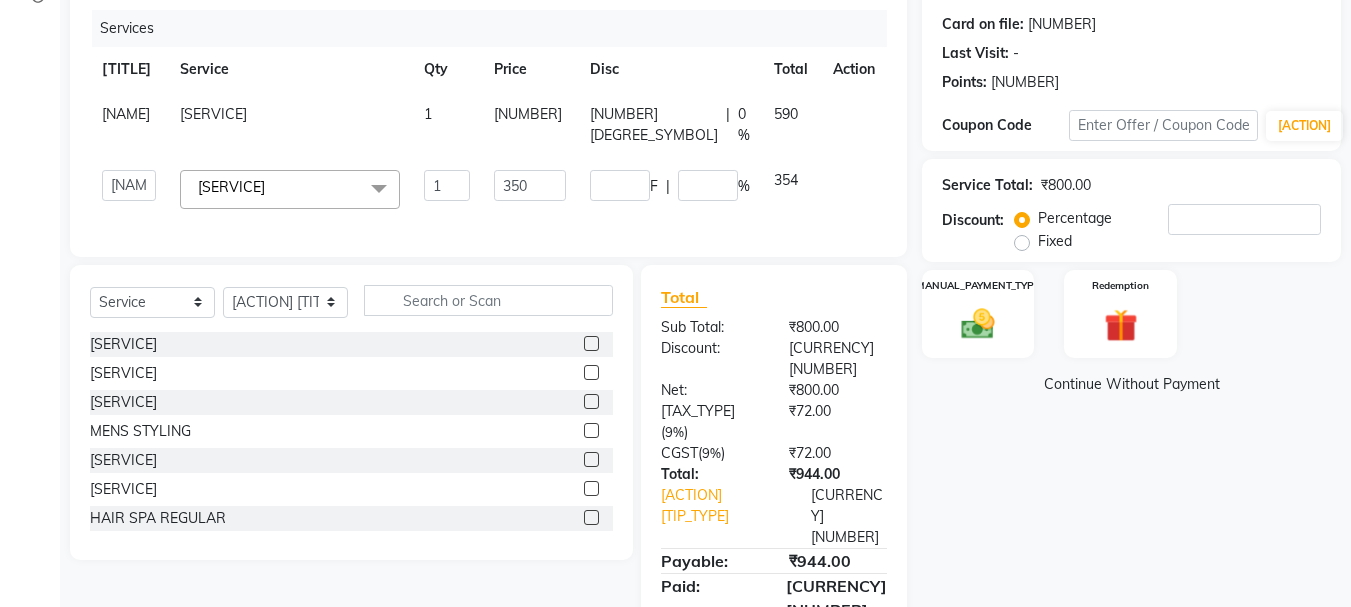 click on "Name: [FIRST]  [MEMBERSHIP_TYPE]:  [STATUS] [MEMBERSHIP_TYPE]  [TOTAL_VISITS]:   [CARD_ON_FILE]:  [NUMBER] [LAST_VISIT]:   - [POINTS]:   [NUMBER]  [COUPON_CODE] [ACTION] [SERVICE] [TOTAL]:  [CURRENCY][NUMBER]  [DISCOUNT]:  [DISCOUNT_TYPE]   [DISCOUNT_TYPE] [NUMBER] [MANUAL_PAYMENT] [REDEMPTION]  [CONTINUE_WITHOUT_PAYMENT]" at bounding box center [1139, 289] 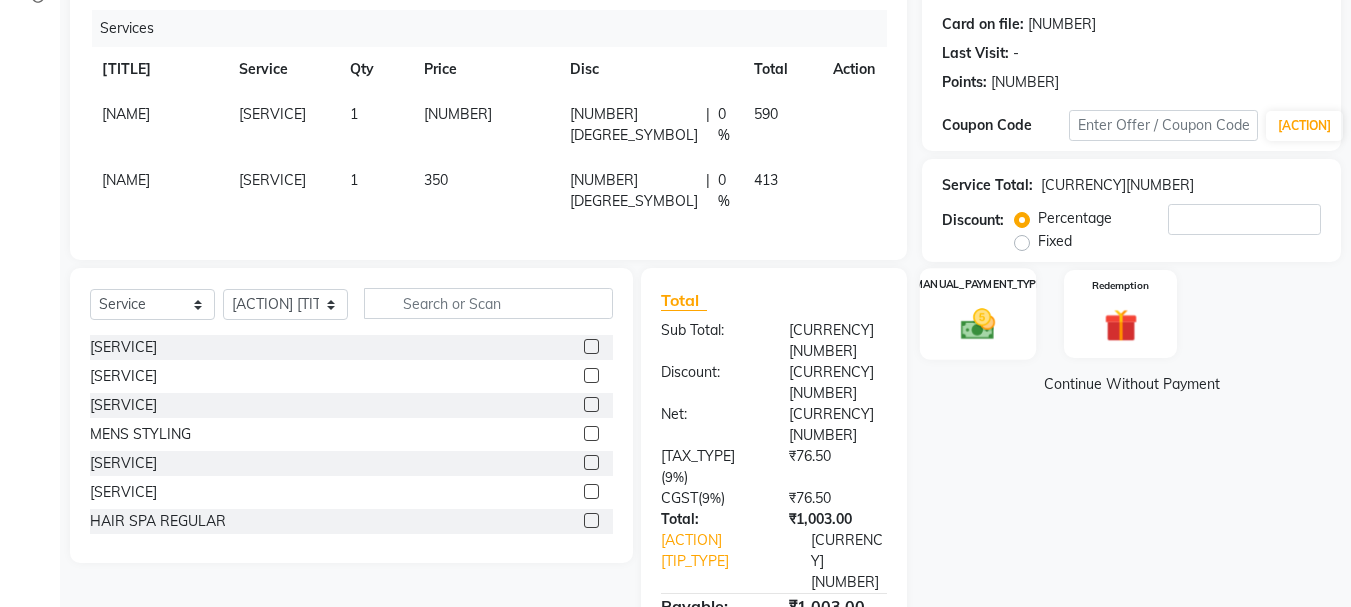 click on "[MANUAL_PAYMENT_TYPE]" at bounding box center (978, 314) 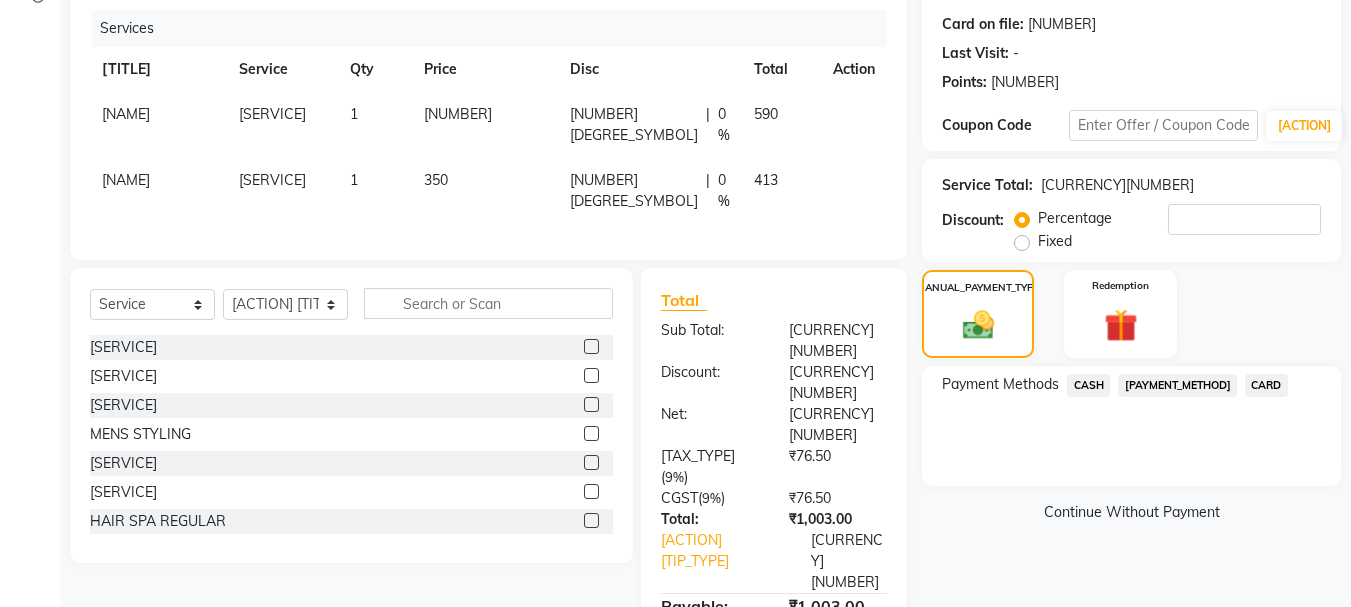 click on "CARD" at bounding box center (1088, 385) 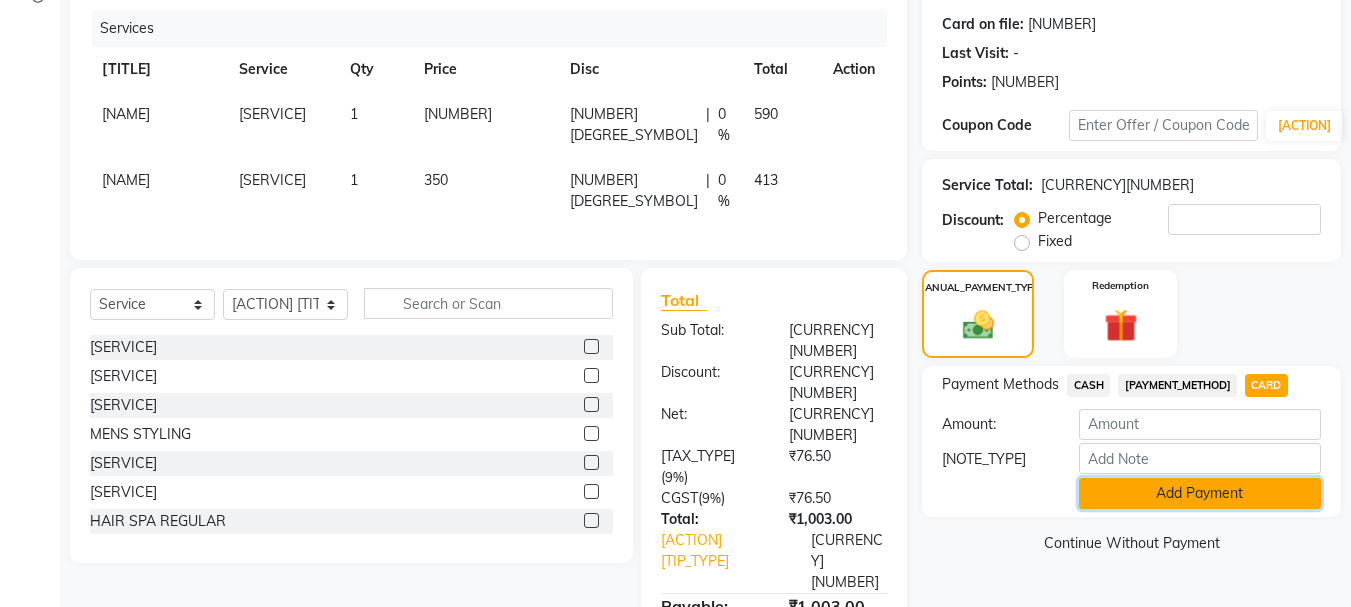 click on "Add Payment" at bounding box center [1200, 493] 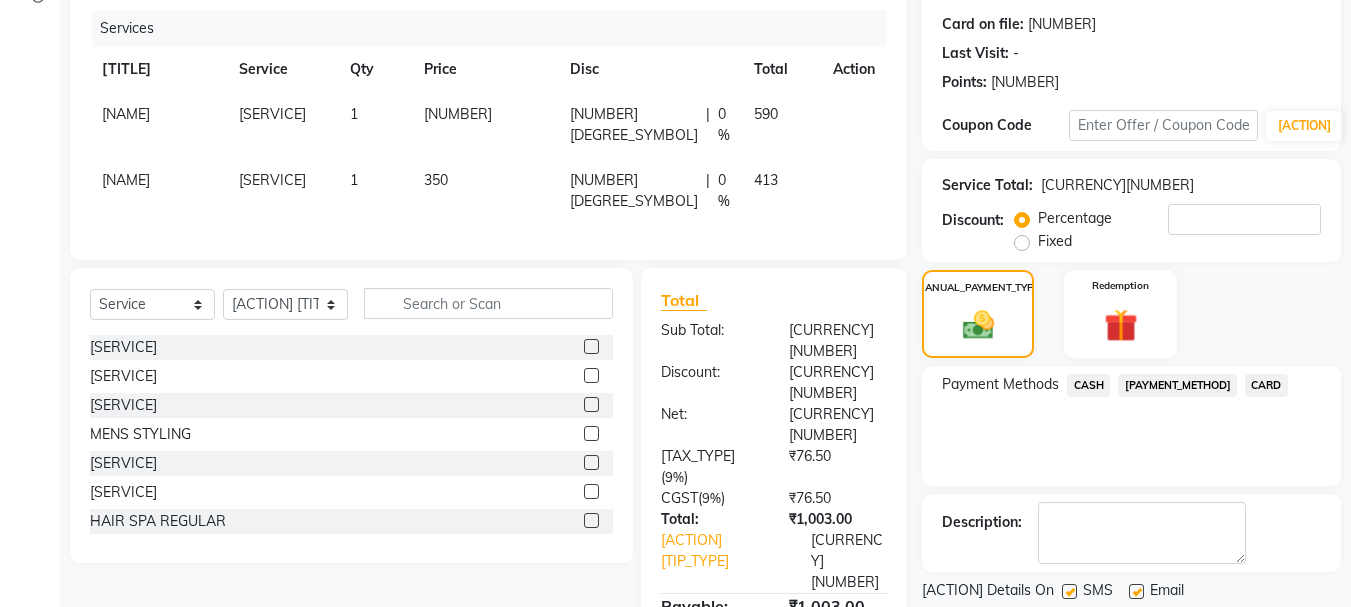 scroll, scrollTop: 309, scrollLeft: 0, axis: vertical 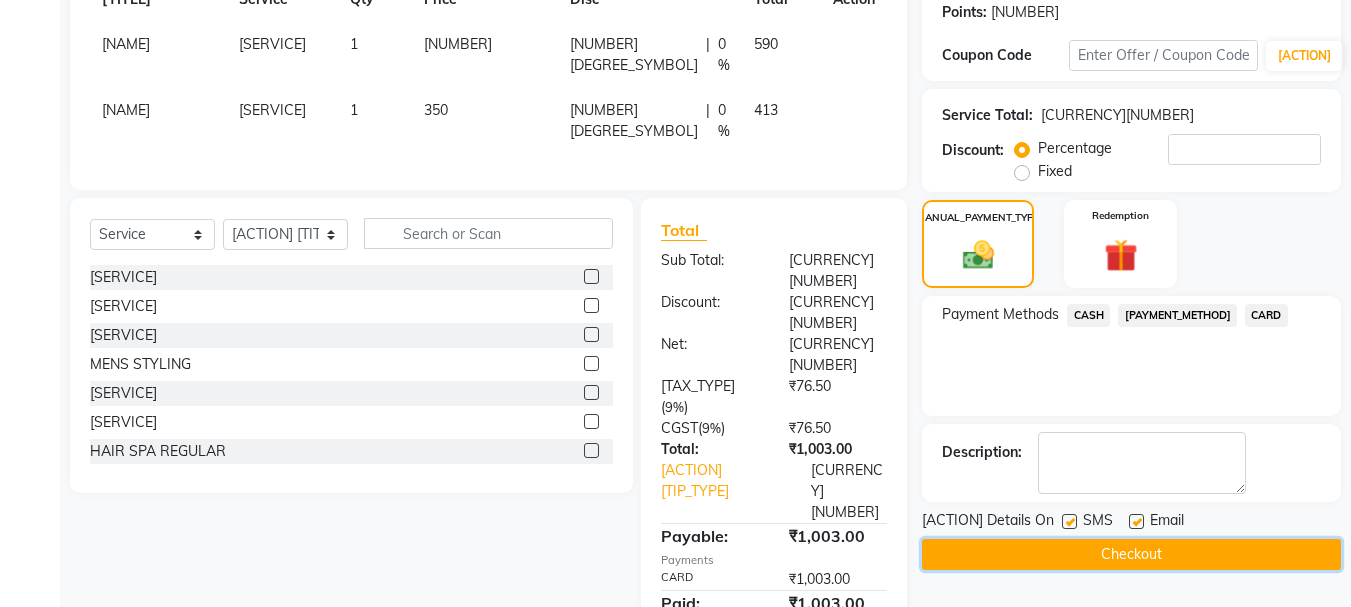 click on "Checkout" at bounding box center (1131, 554) 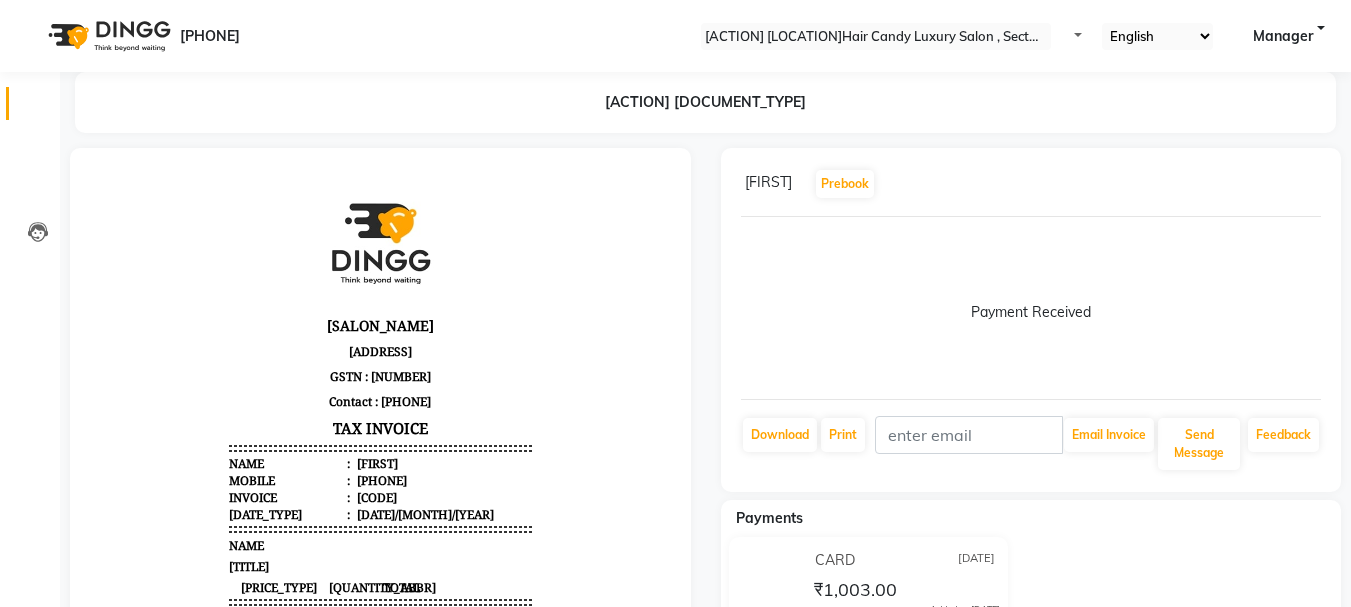scroll, scrollTop: 0, scrollLeft: 0, axis: both 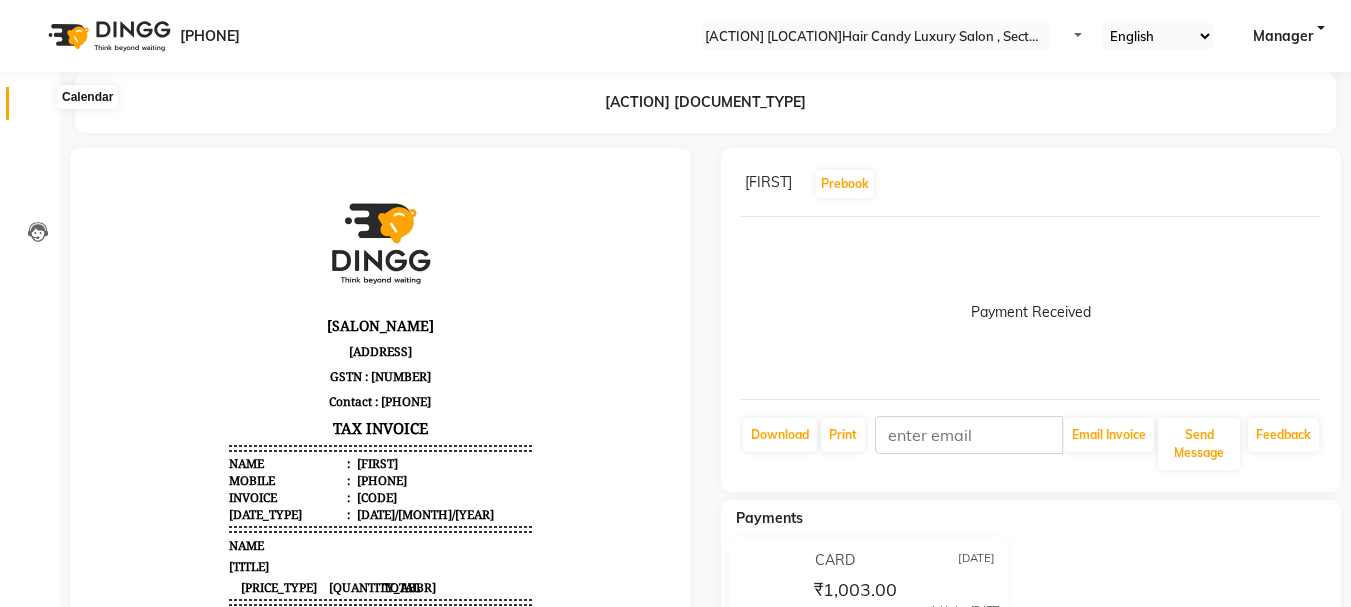 click at bounding box center [37, 108] 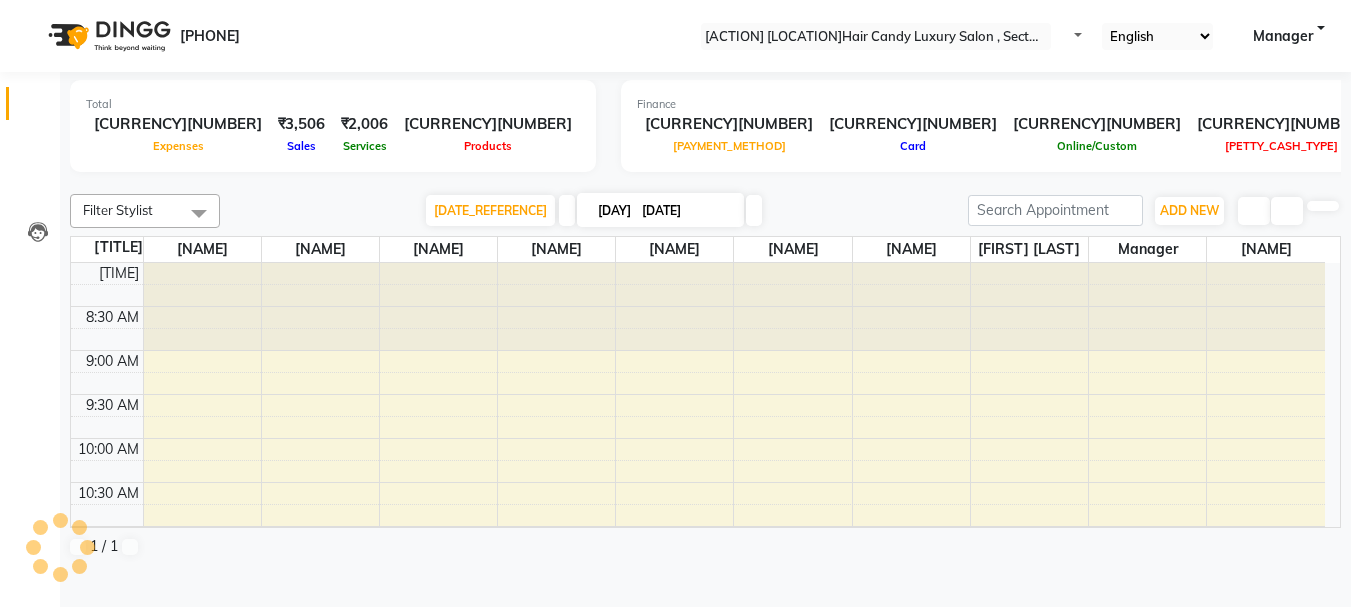 scroll, scrollTop: 0, scrollLeft: 0, axis: both 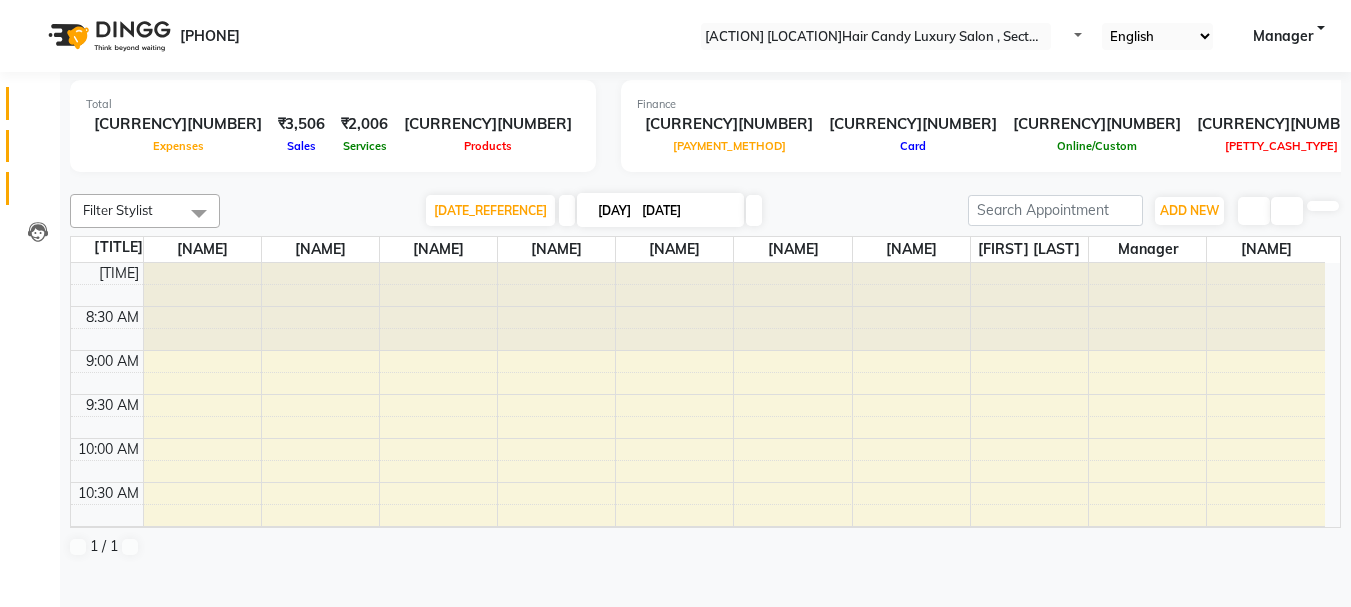 click at bounding box center [37, 151] 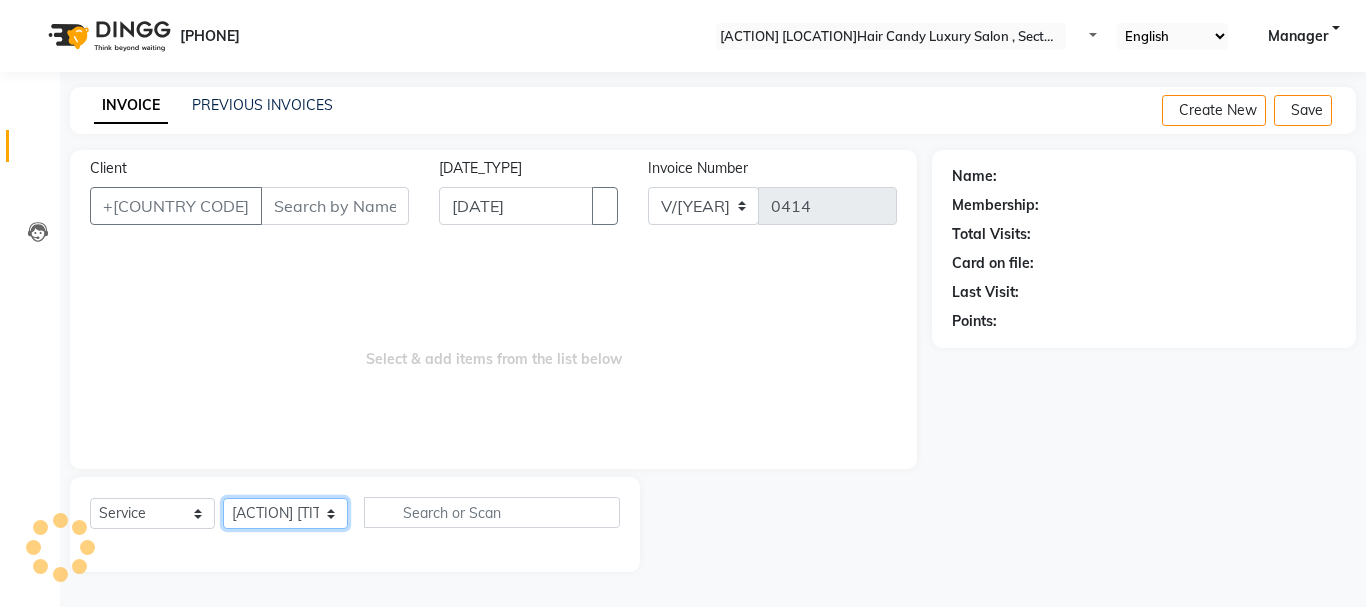 click on "[ACTION] [TITLE]" at bounding box center (285, 513) 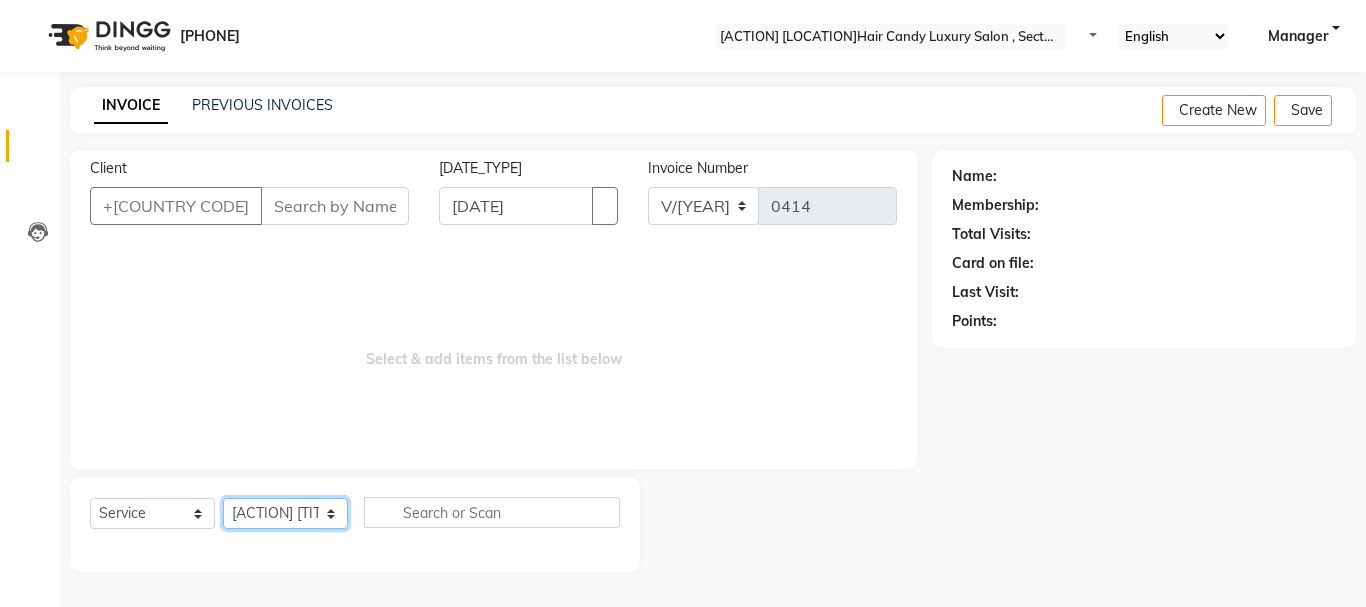 select on "80575" 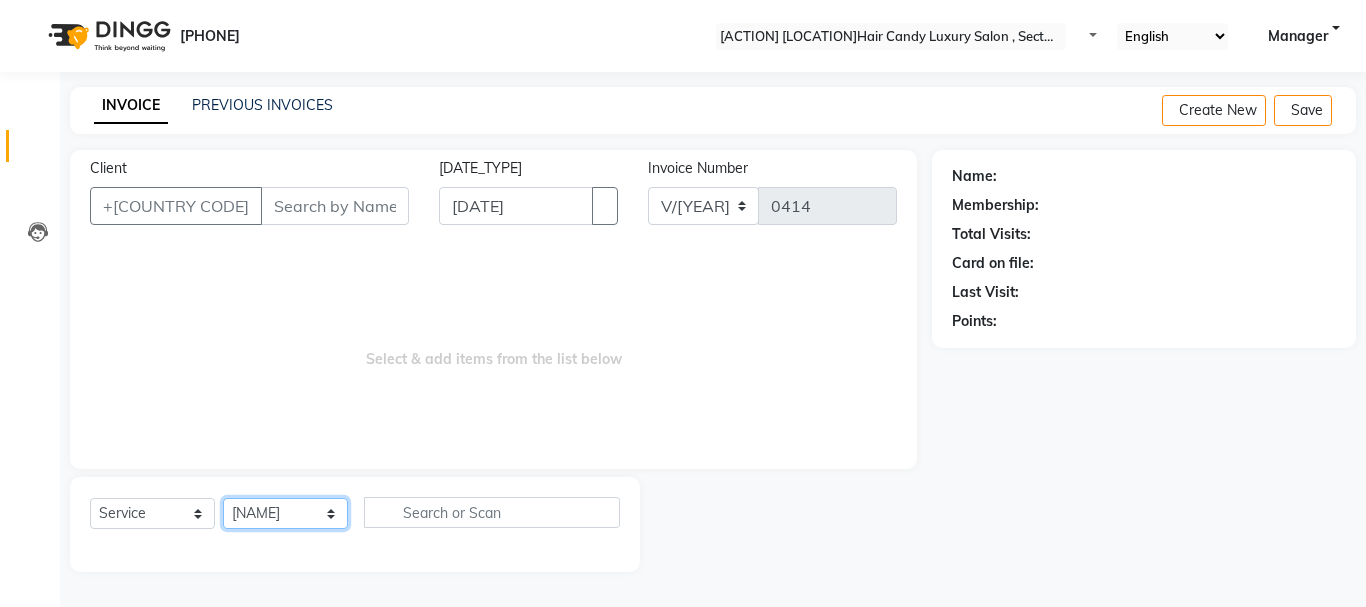 click on "Select Stylist [NAME] [NAME] [NAME] Manager Manager [NAME] [NAME] [NAME] [NAME] [NAME] [NAME]" at bounding box center (285, 513) 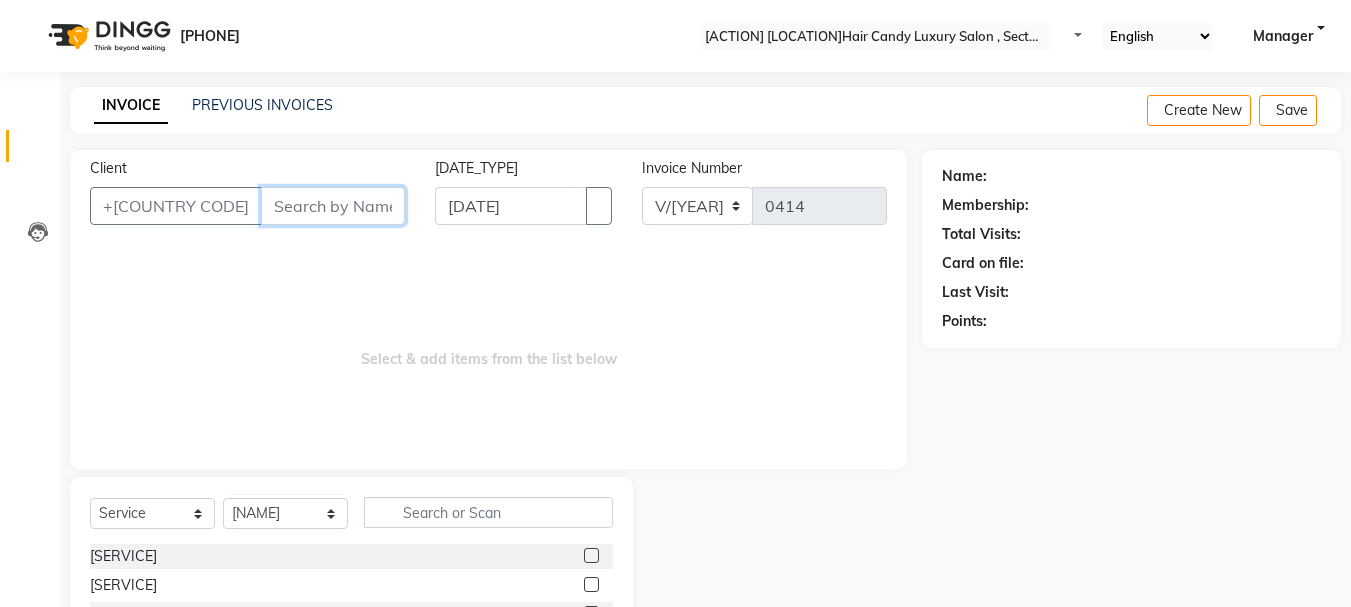 click on "Client" at bounding box center (333, 206) 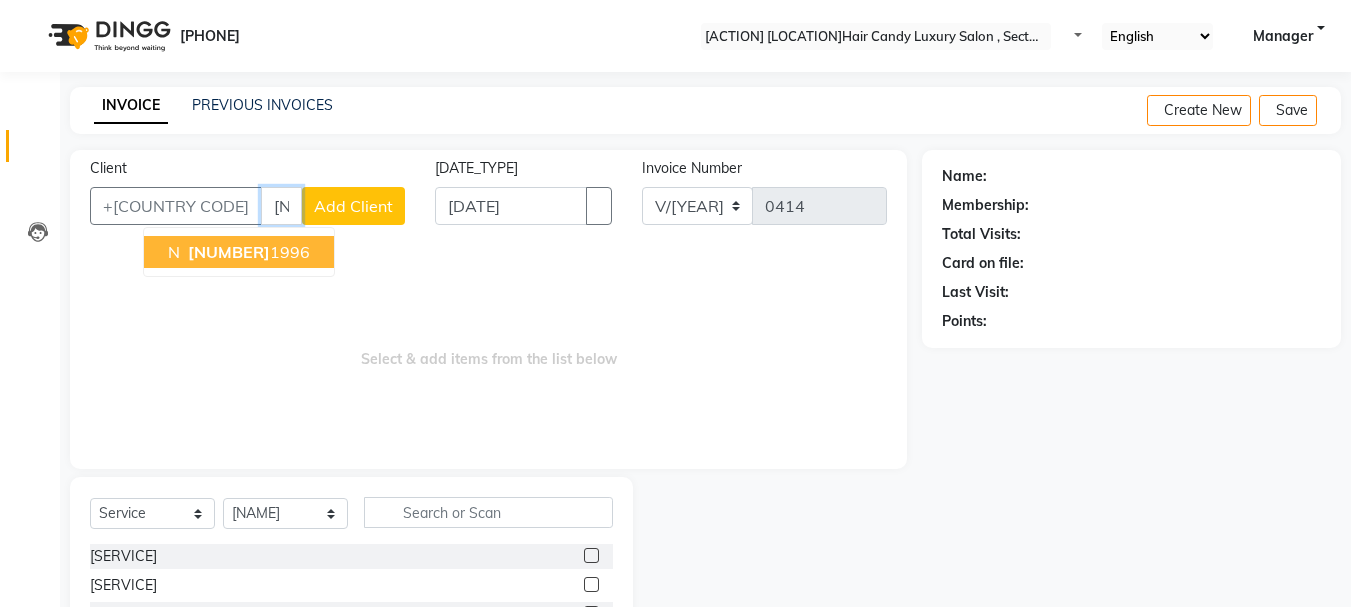 click on "[NUMBER]" at bounding box center (229, 252) 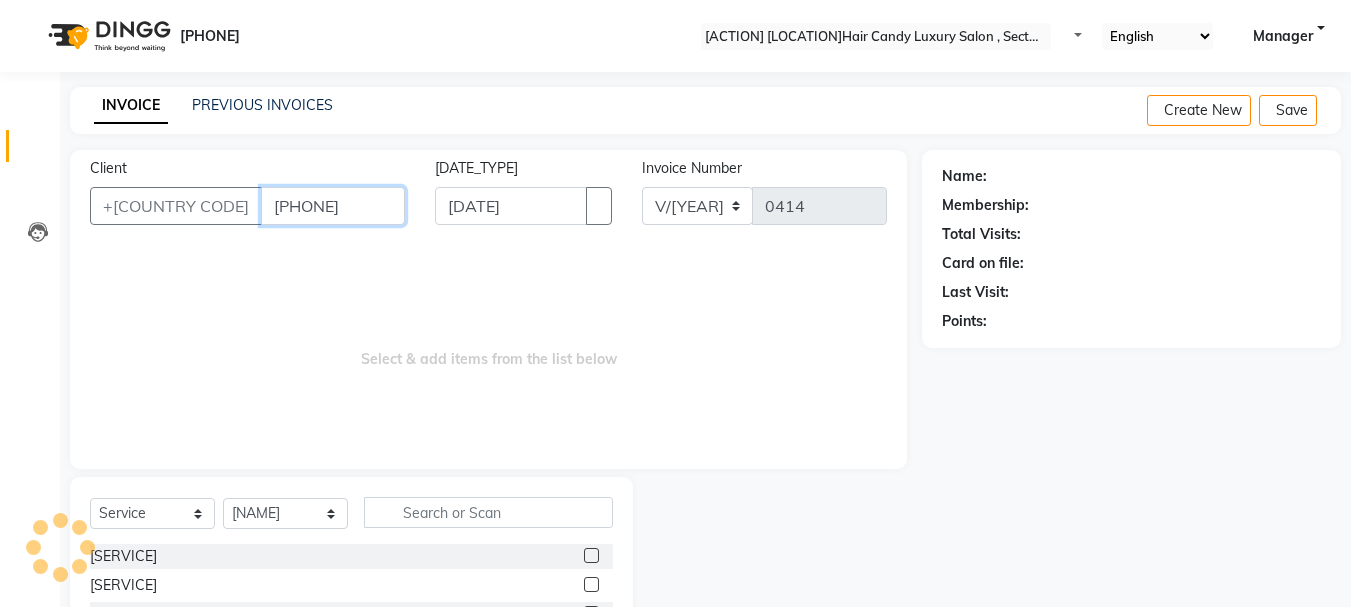 type on "[PHONE]" 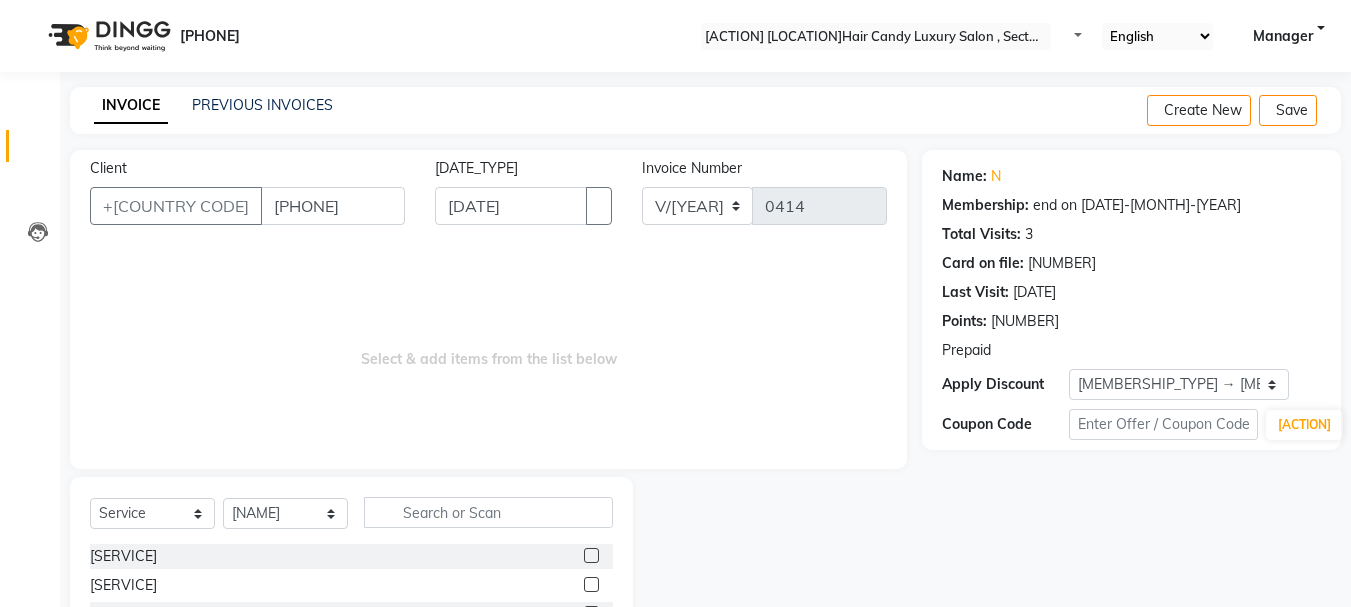 scroll, scrollTop: 194, scrollLeft: 0, axis: vertical 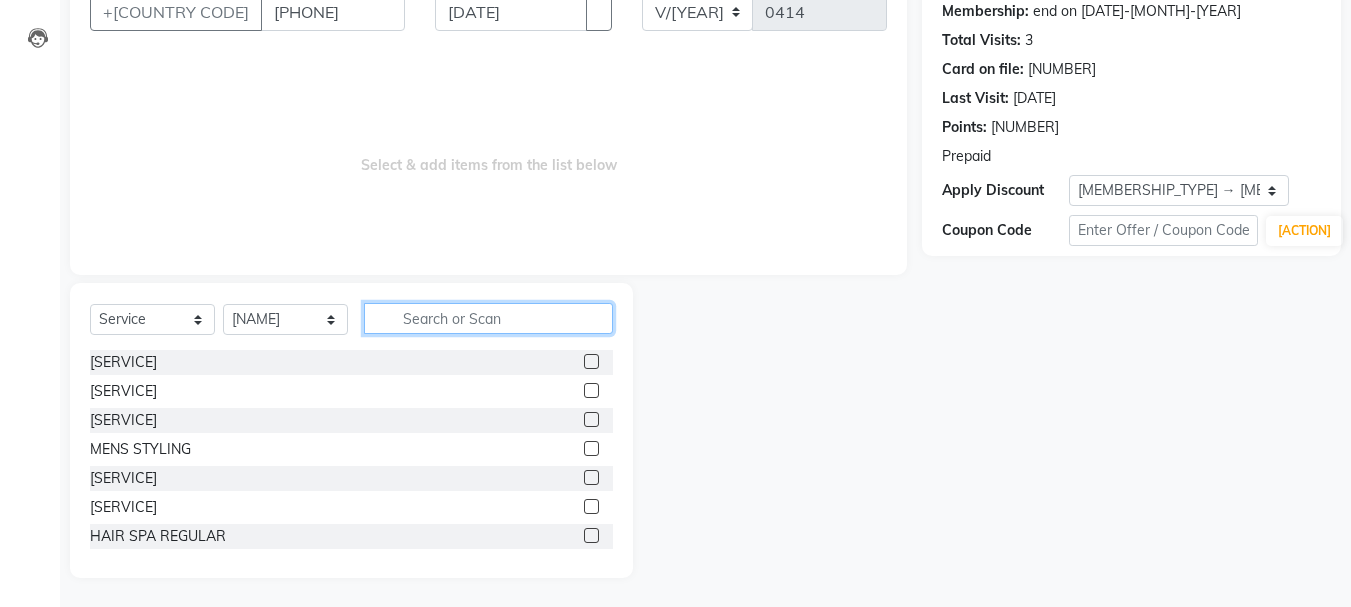 click at bounding box center [488, 318] 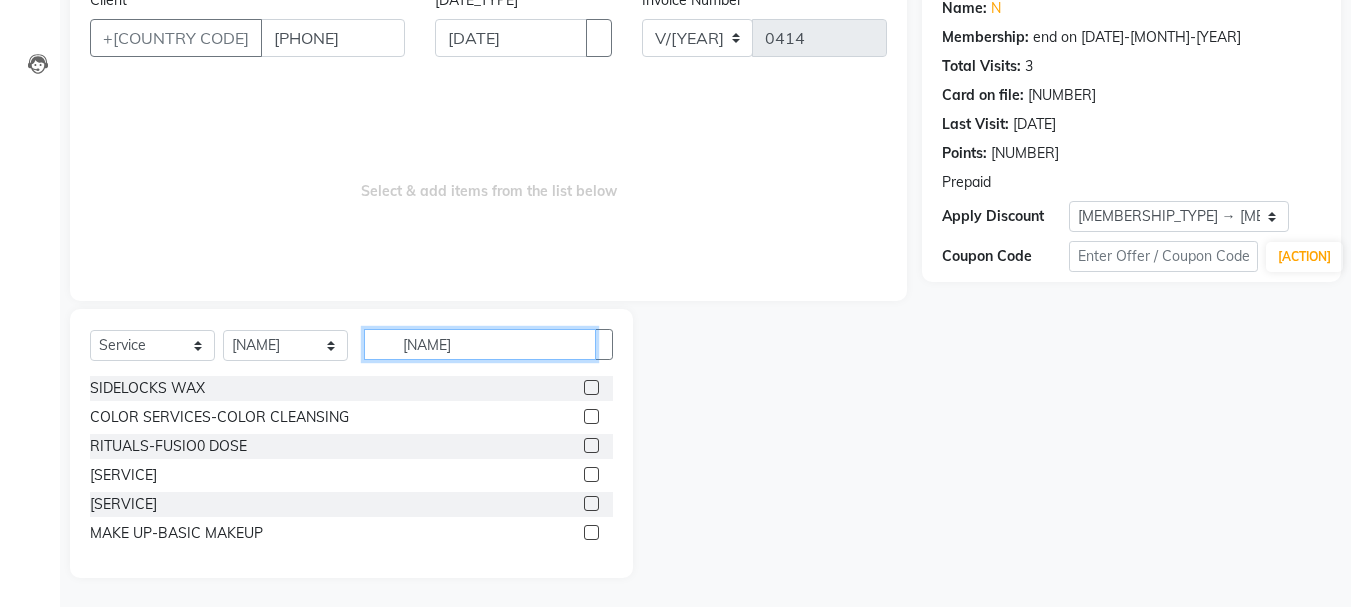 scroll, scrollTop: 81, scrollLeft: 0, axis: vertical 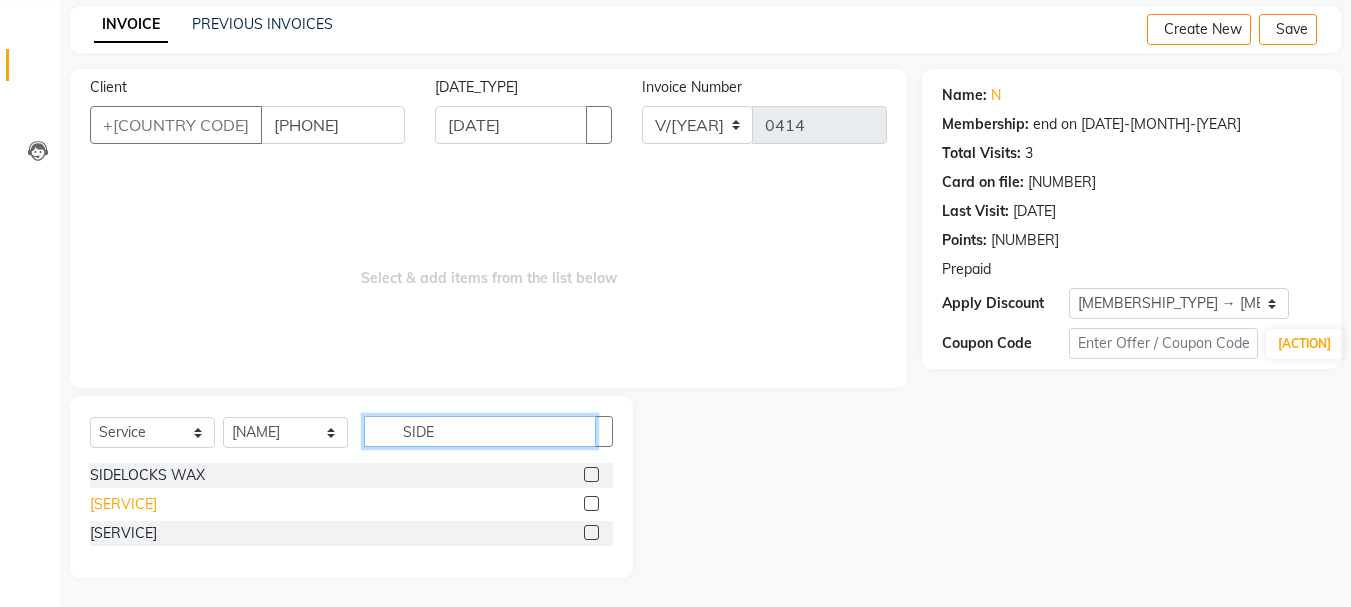 type on "SIDE" 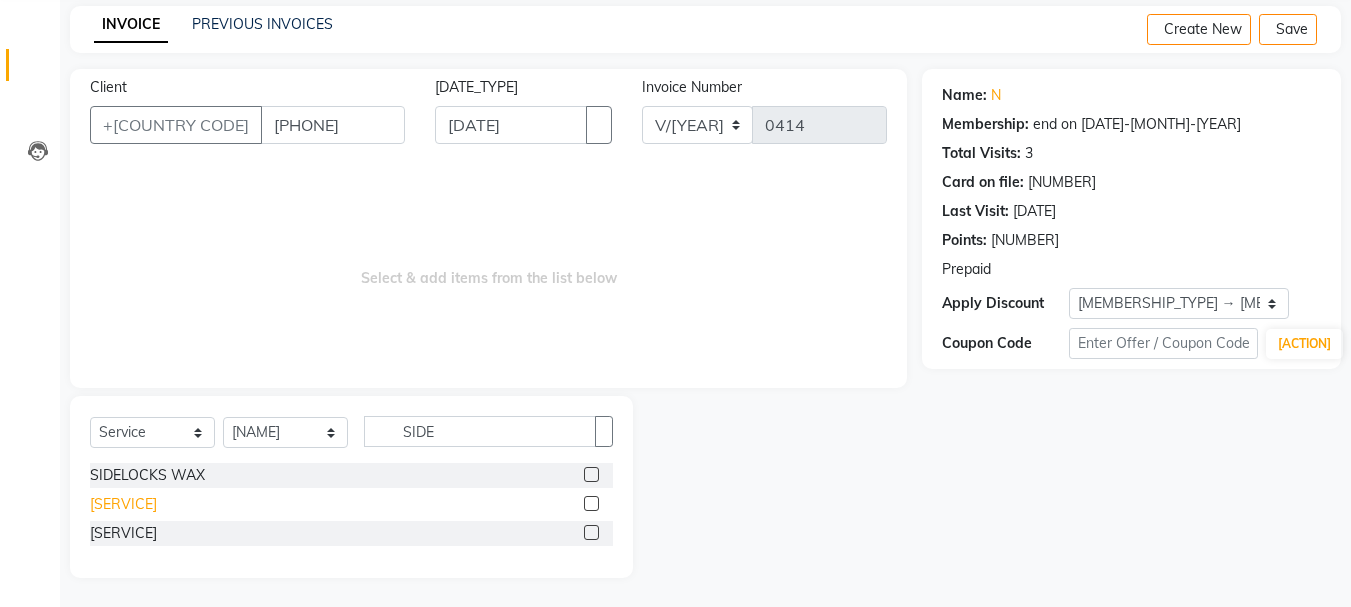 click on "[SERVICE]" at bounding box center (147, 475) 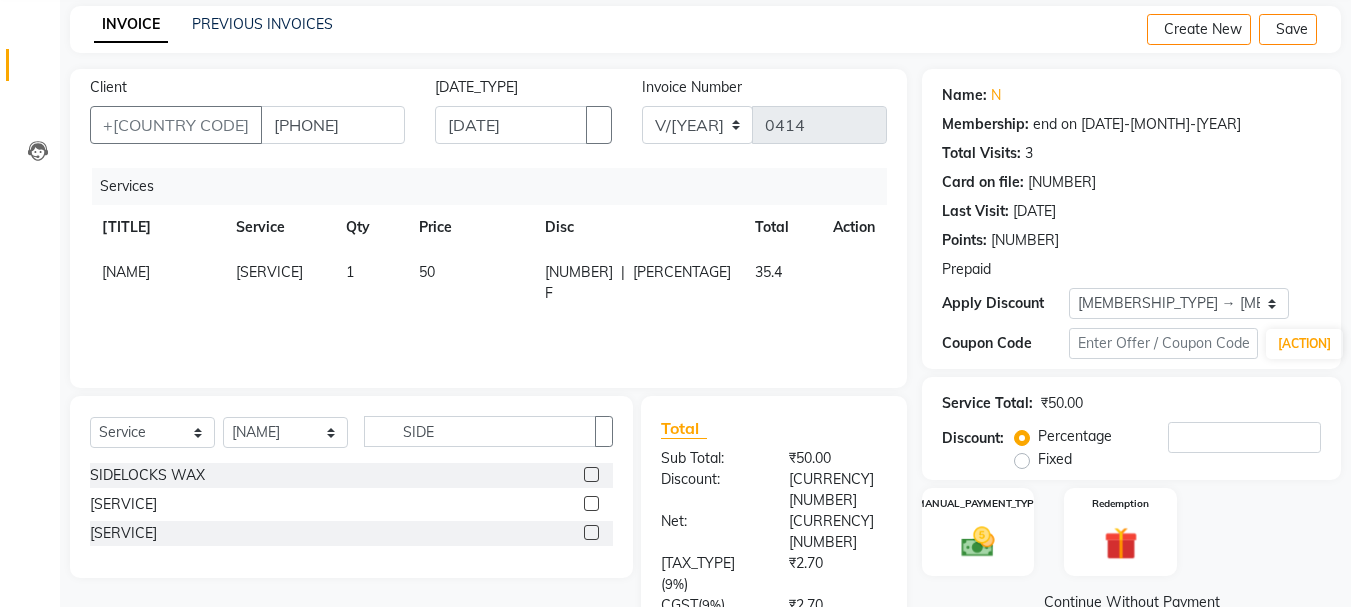 click on "50" at bounding box center (470, 283) 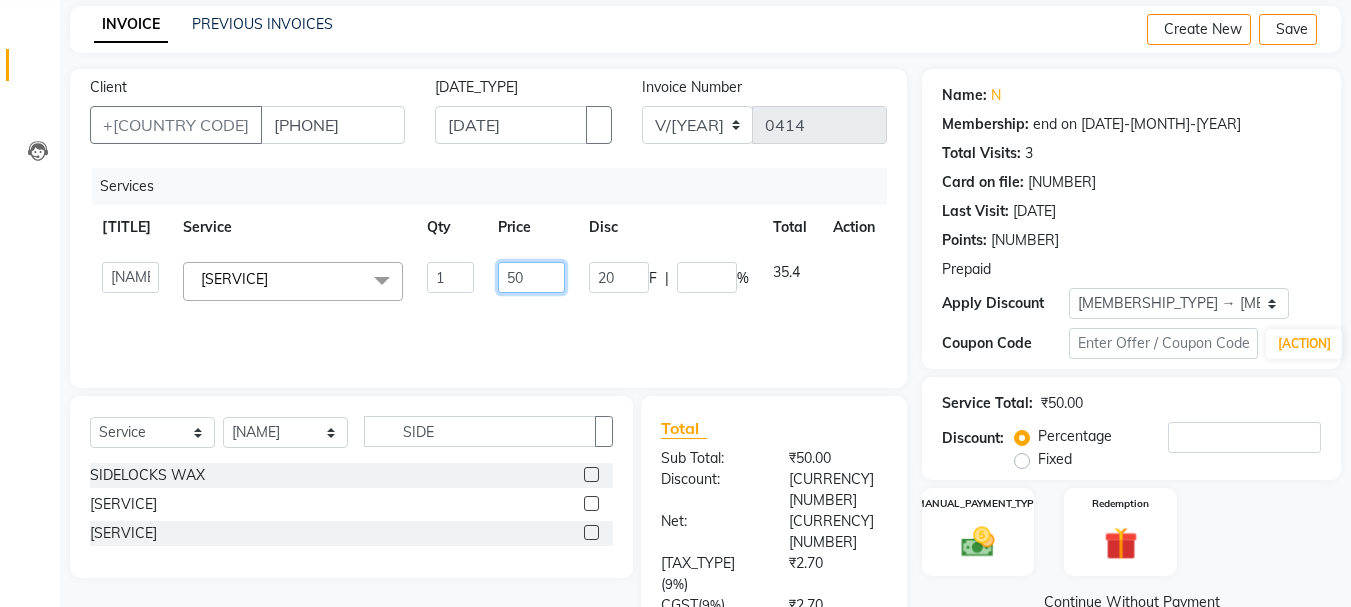 click on "50" at bounding box center (450, 277) 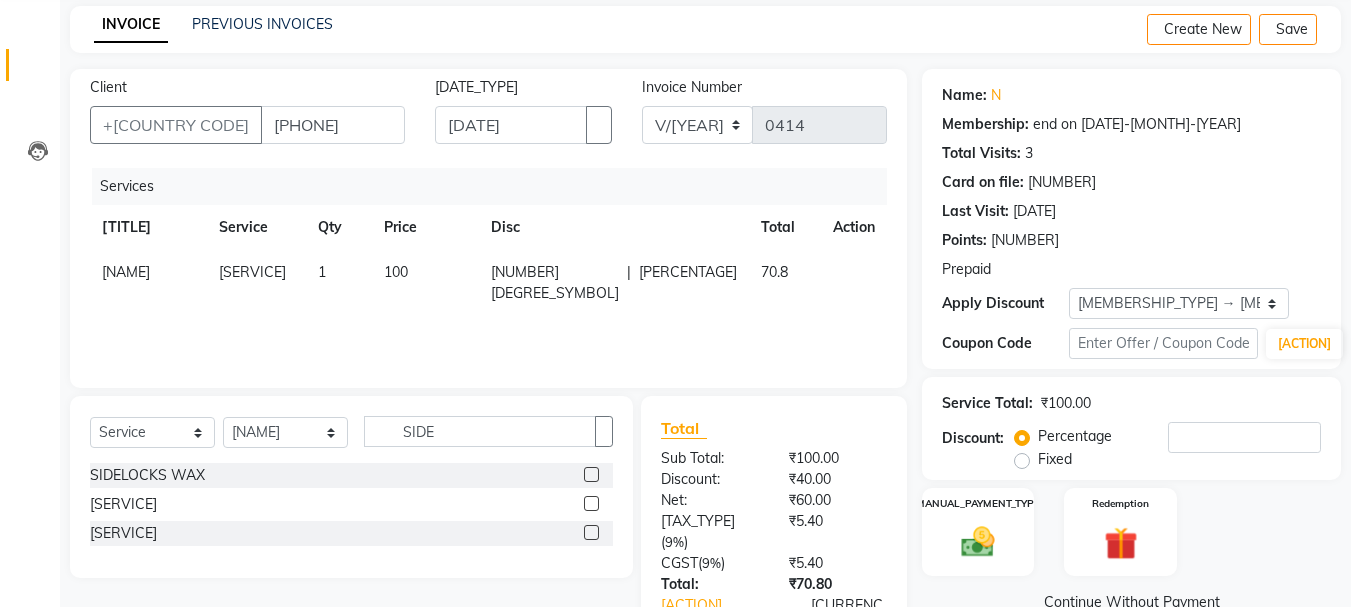 click on "Services Stylist Service Qty Price Disc Total Action [NAME] [SERVICE] 1 100 40 F | 40 % 70.8" at bounding box center (488, 268) 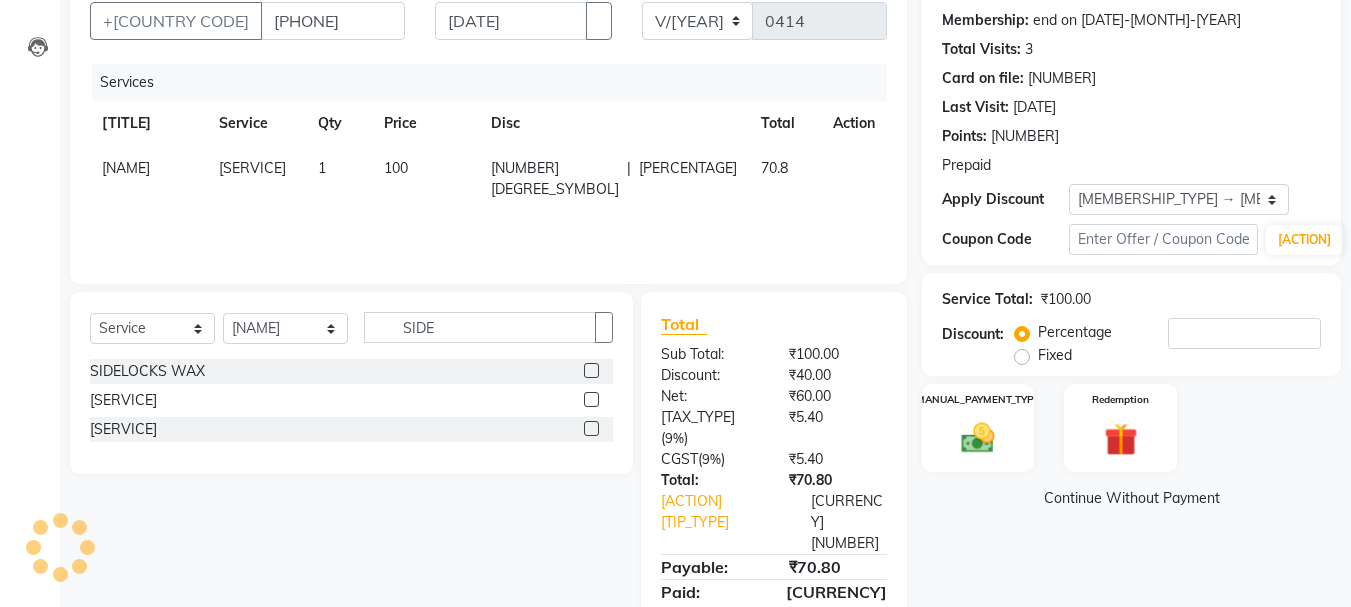 scroll, scrollTop: 193, scrollLeft: 0, axis: vertical 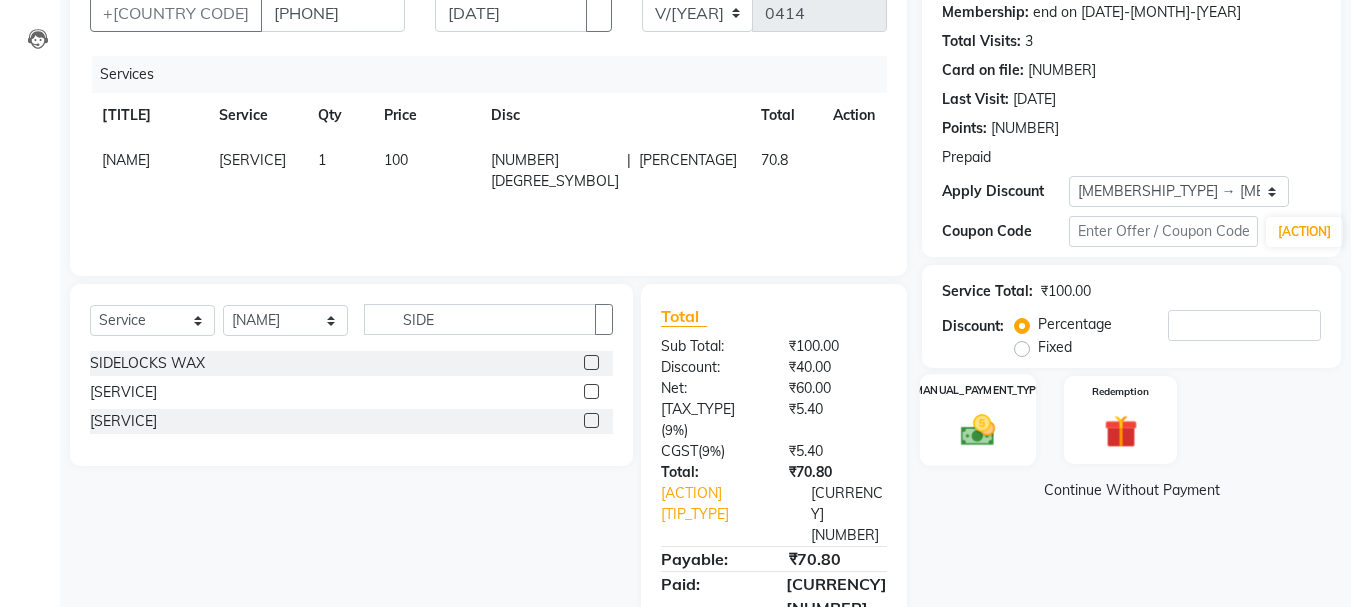 click at bounding box center (978, 430) 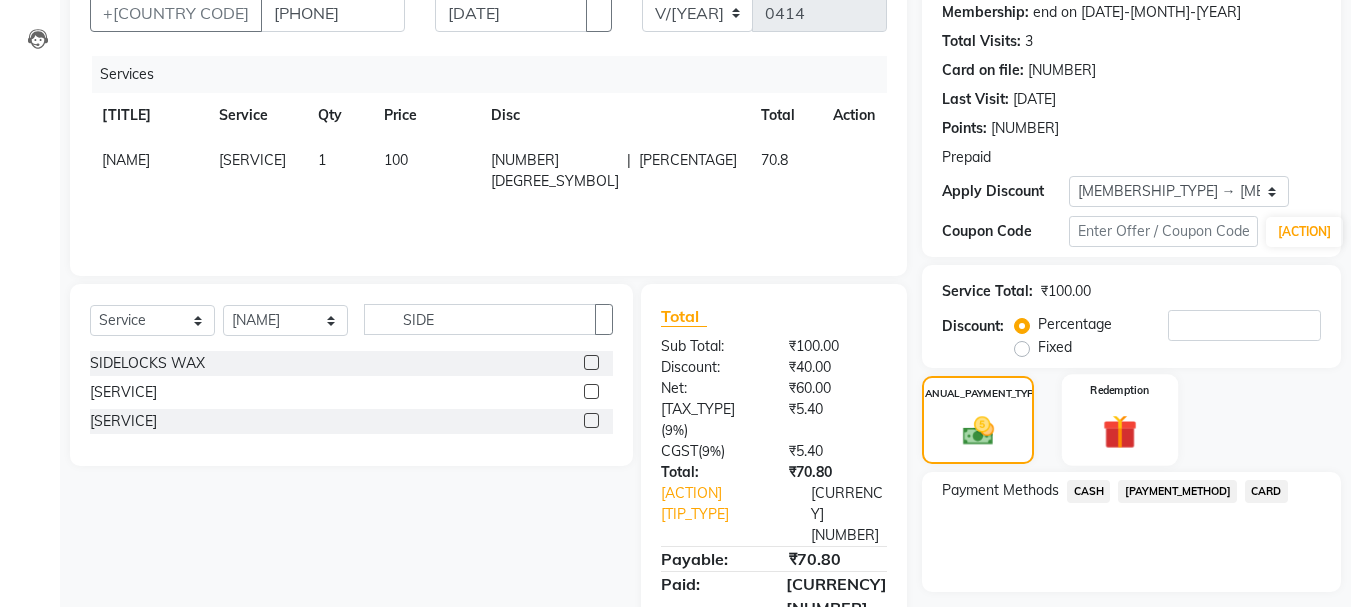 click on "Redemption" at bounding box center [1120, 420] 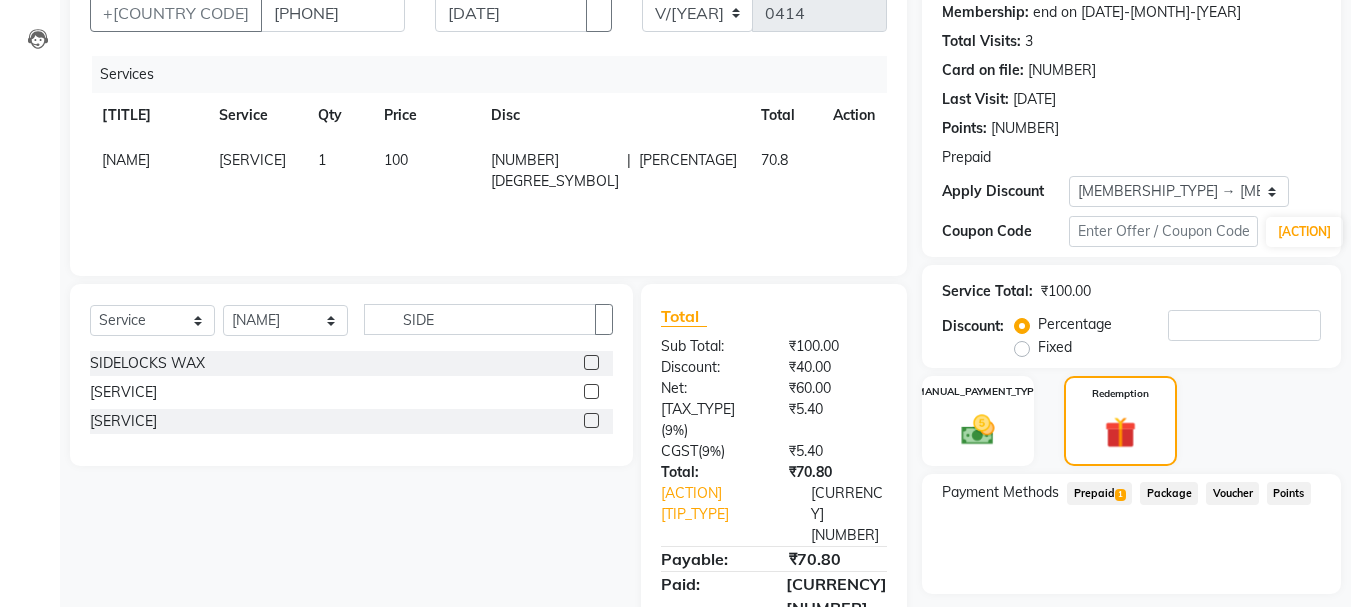 click on "Prepaid 1" at bounding box center (1099, 493) 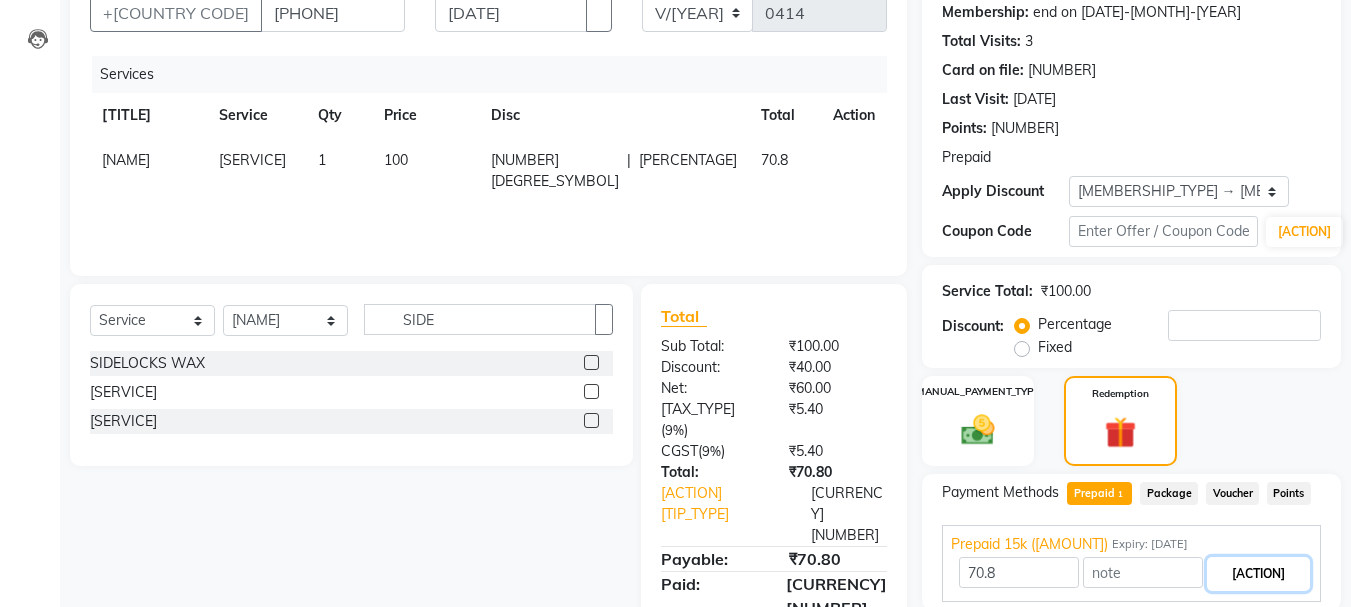 click on "[ACTION]" at bounding box center [1258, 574] 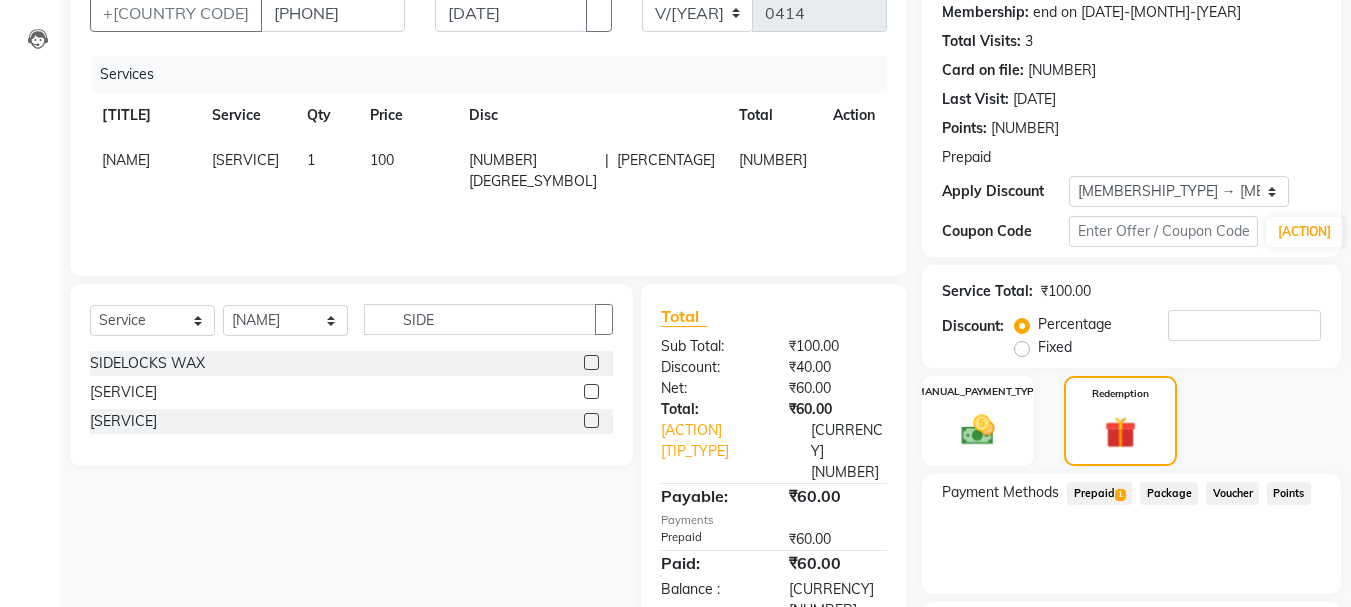 scroll, scrollTop: 371, scrollLeft: 0, axis: vertical 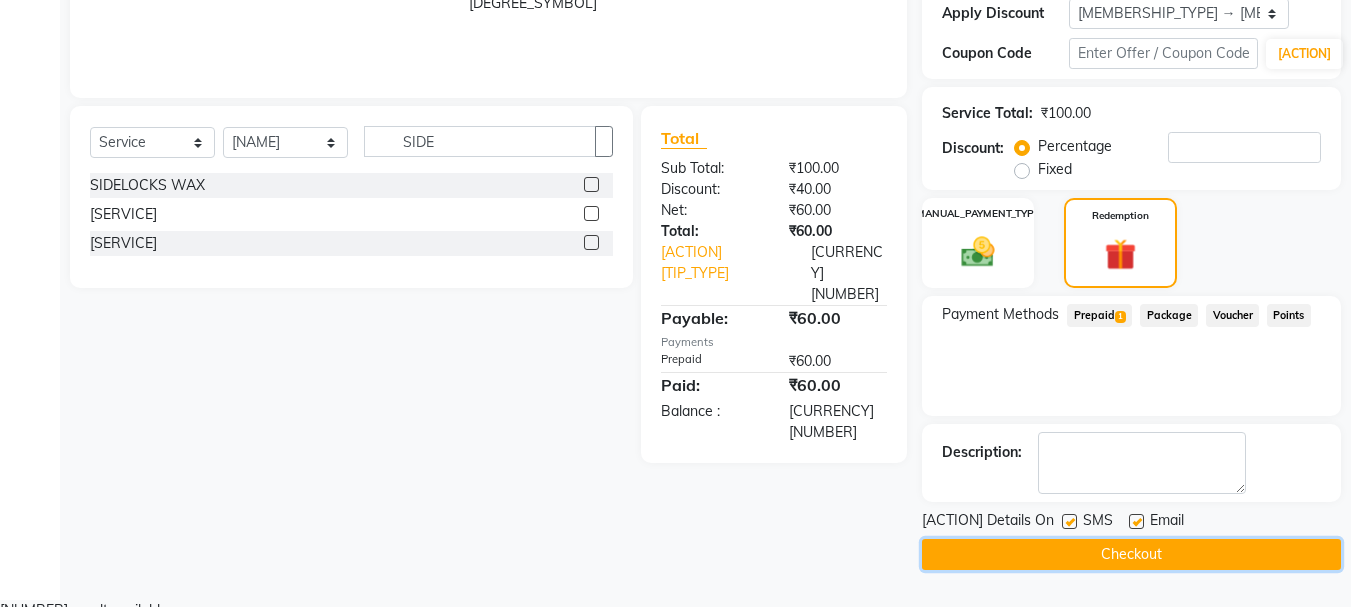 click on "Checkout" at bounding box center (1131, 554) 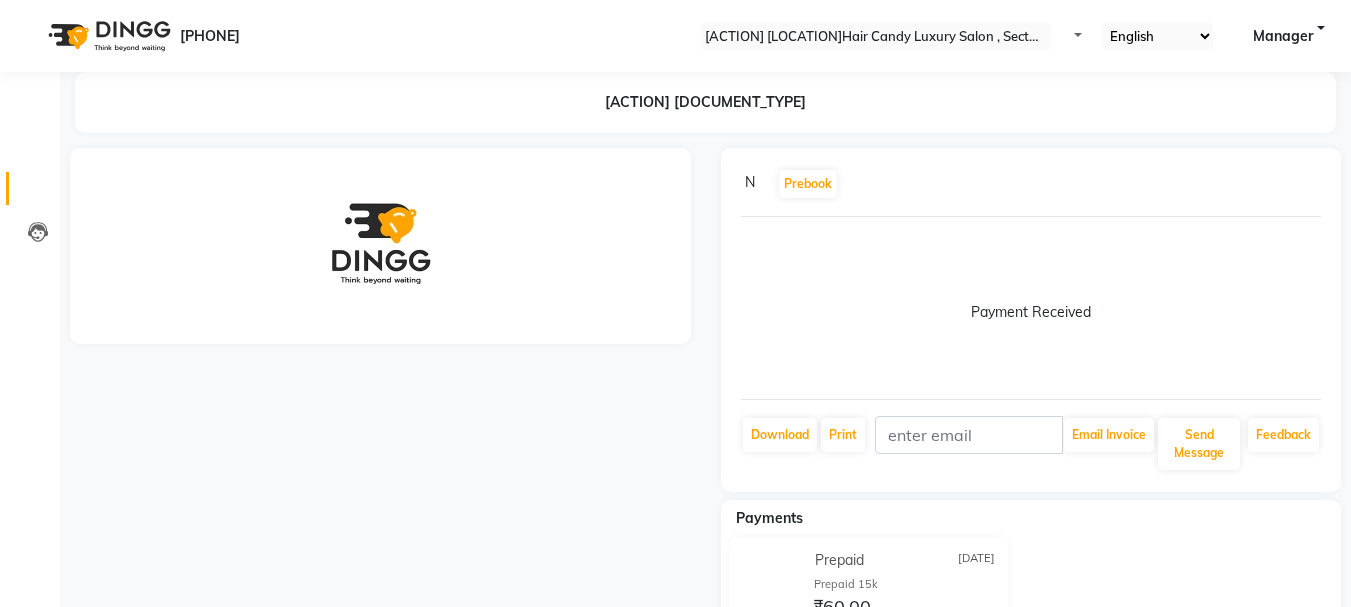 scroll, scrollTop: 0, scrollLeft: 0, axis: both 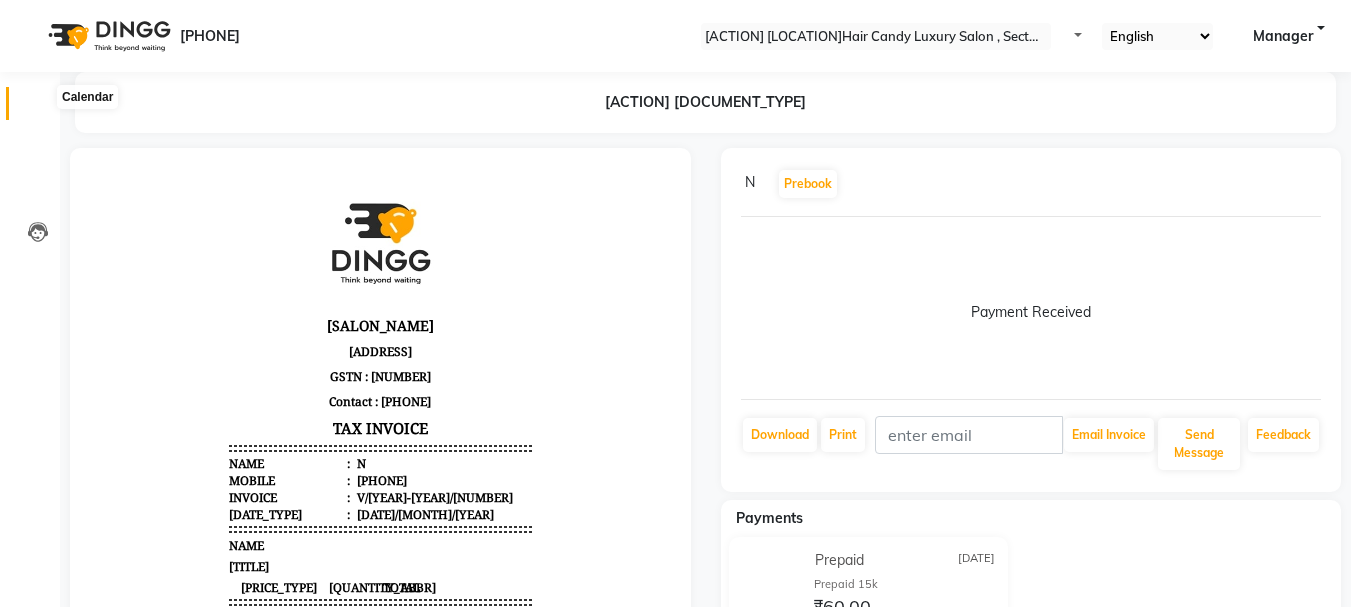 click at bounding box center [37, 108] 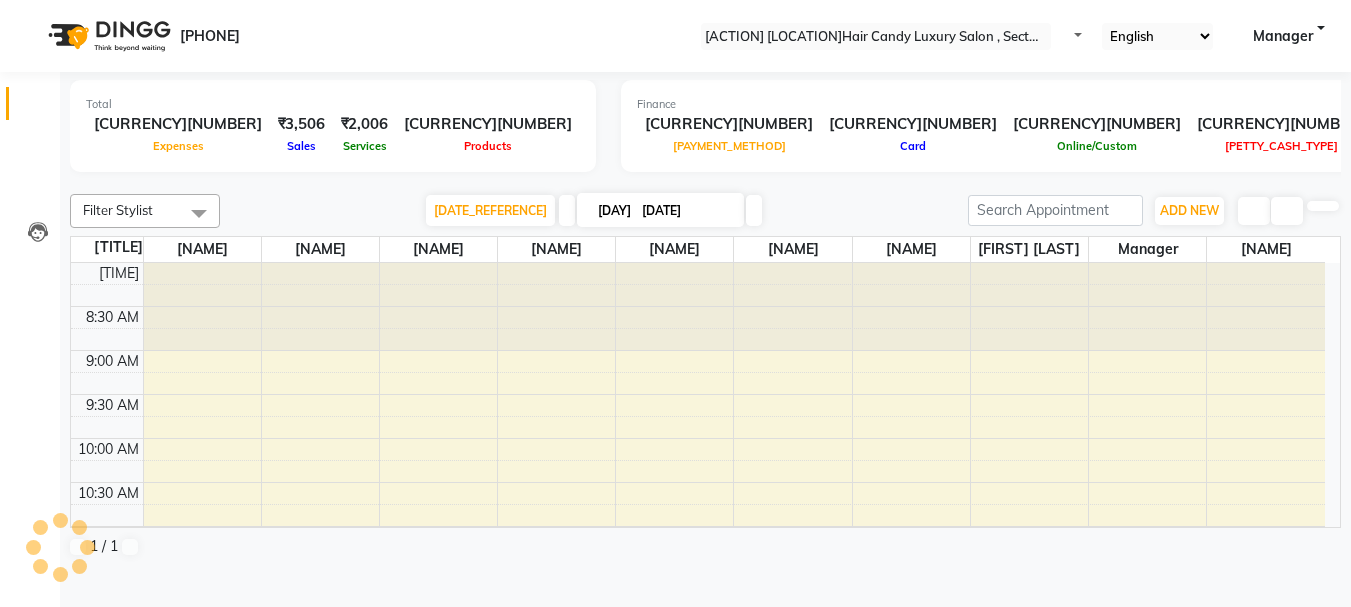 scroll, scrollTop: 0, scrollLeft: 0, axis: both 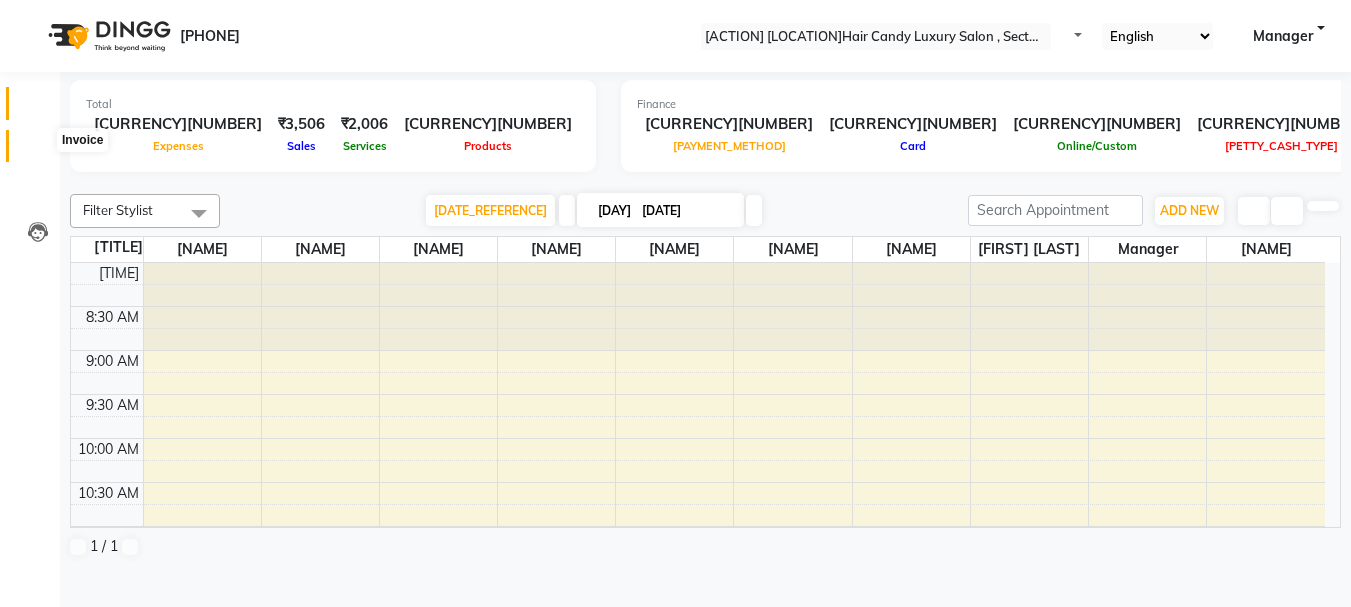 click at bounding box center [38, 151] 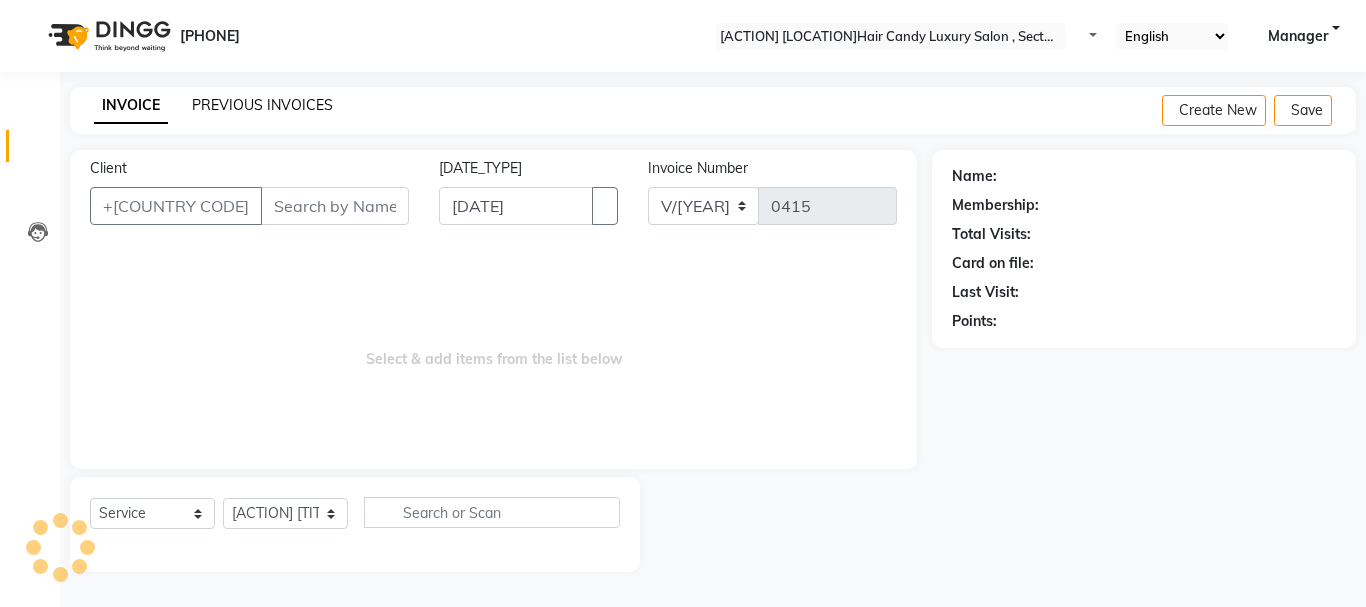 click on "PREVIOUS INVOICES" at bounding box center [262, 105] 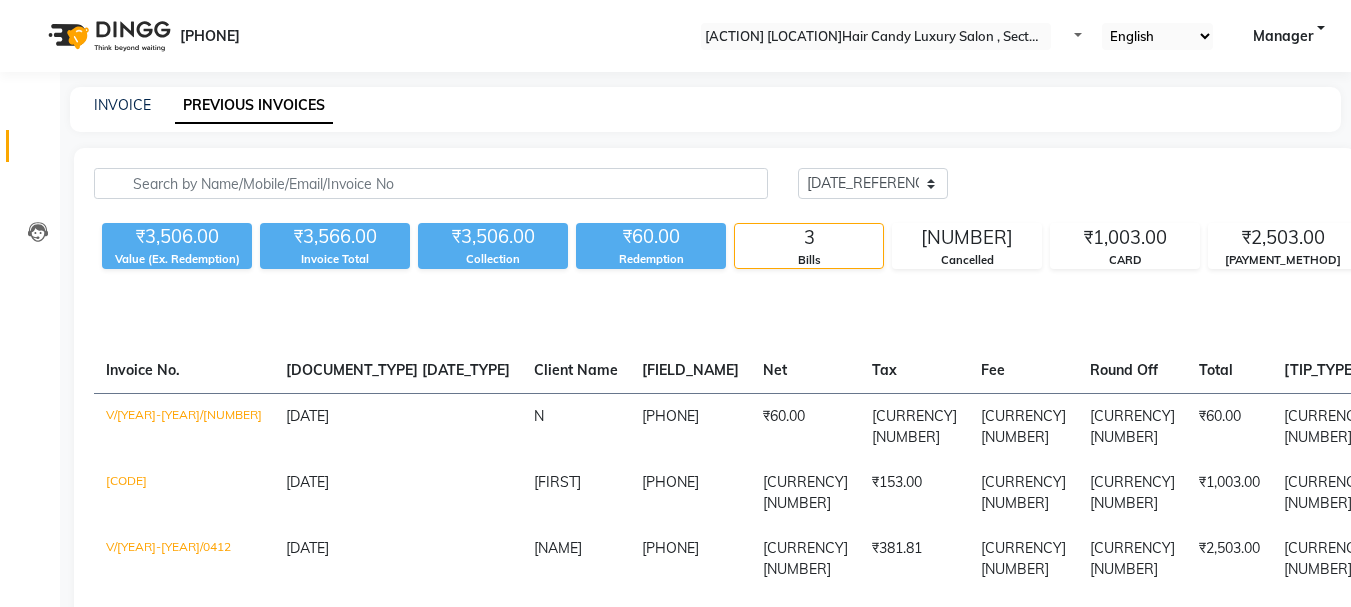 scroll, scrollTop: 0, scrollLeft: 427, axis: horizontal 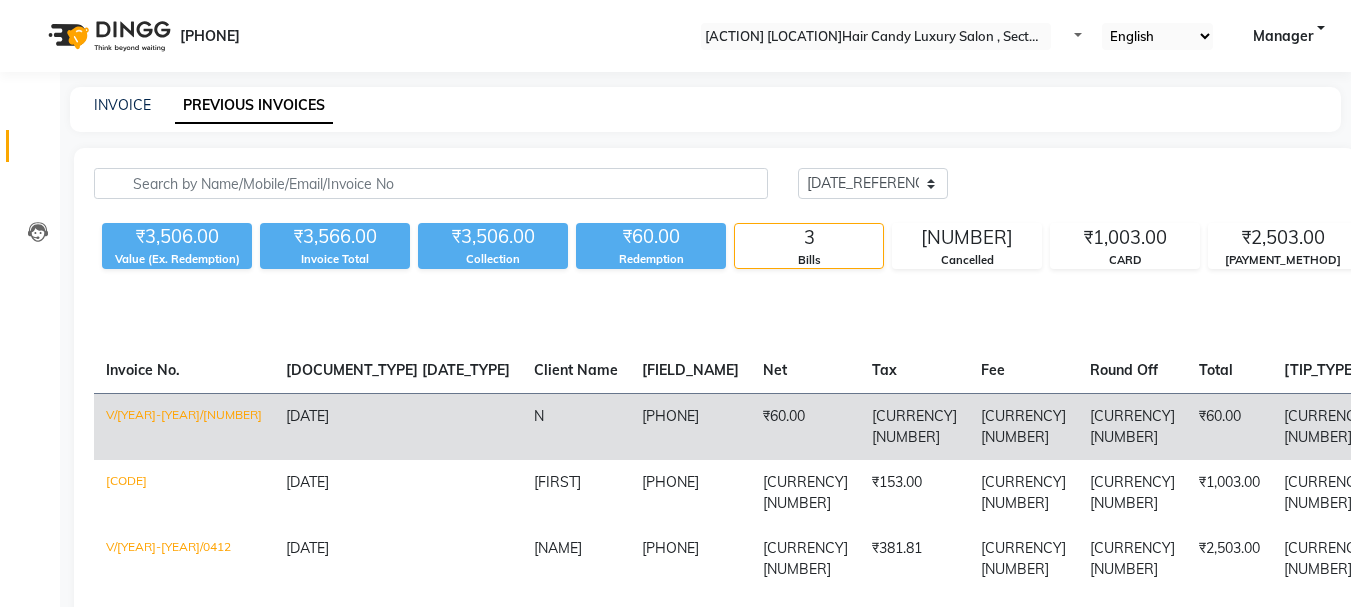 click on "₹60.00" at bounding box center [1714, 426] 